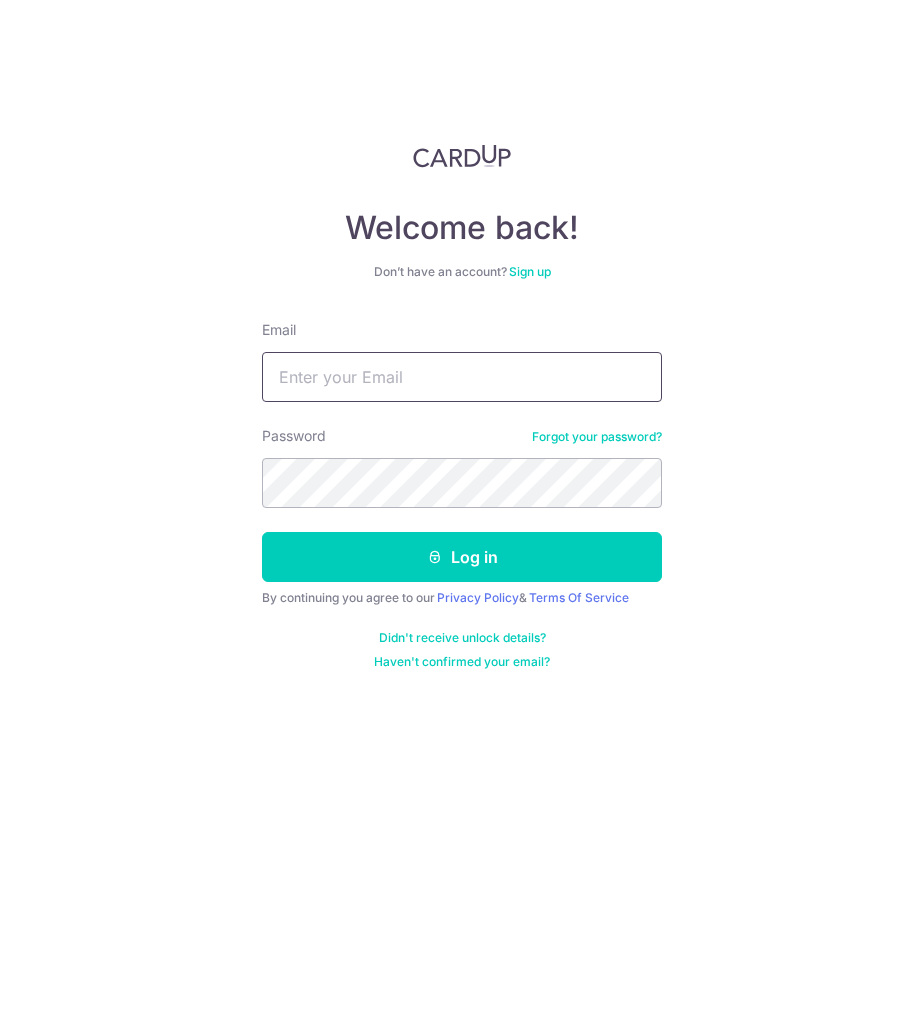 scroll, scrollTop: 0, scrollLeft: 0, axis: both 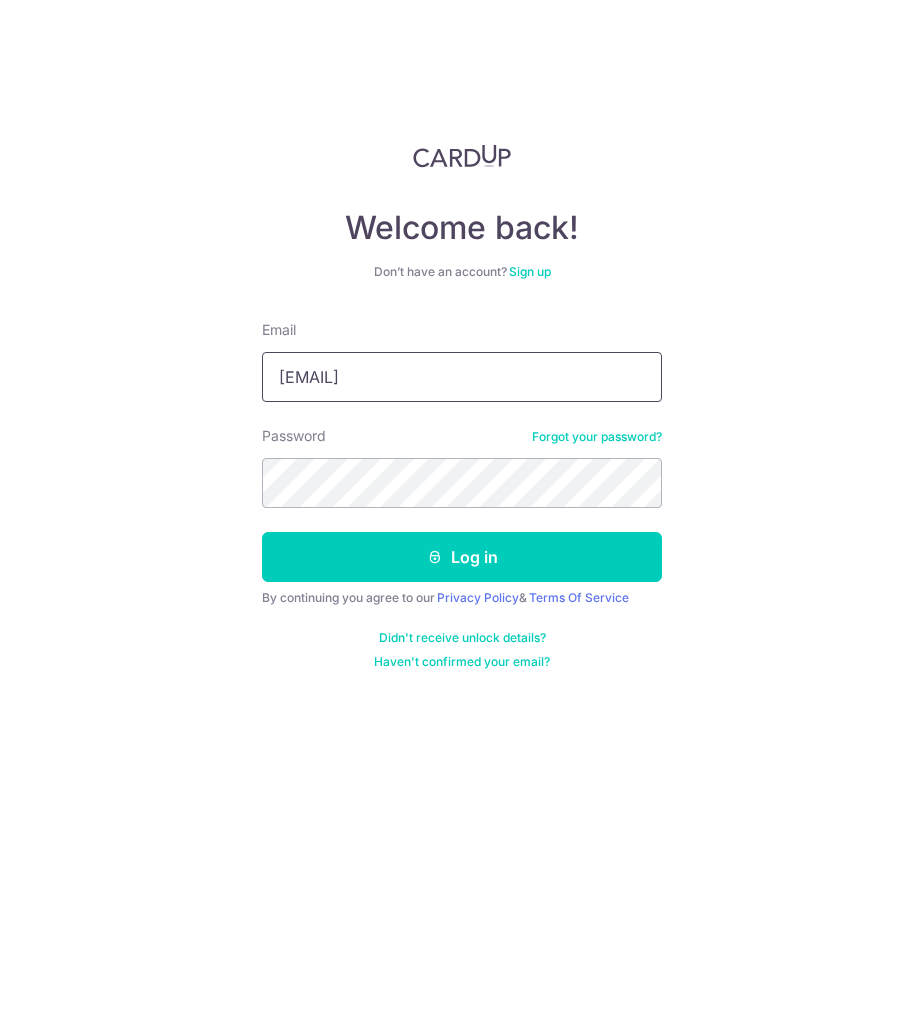 type on "irsyadafiq@gmail.com" 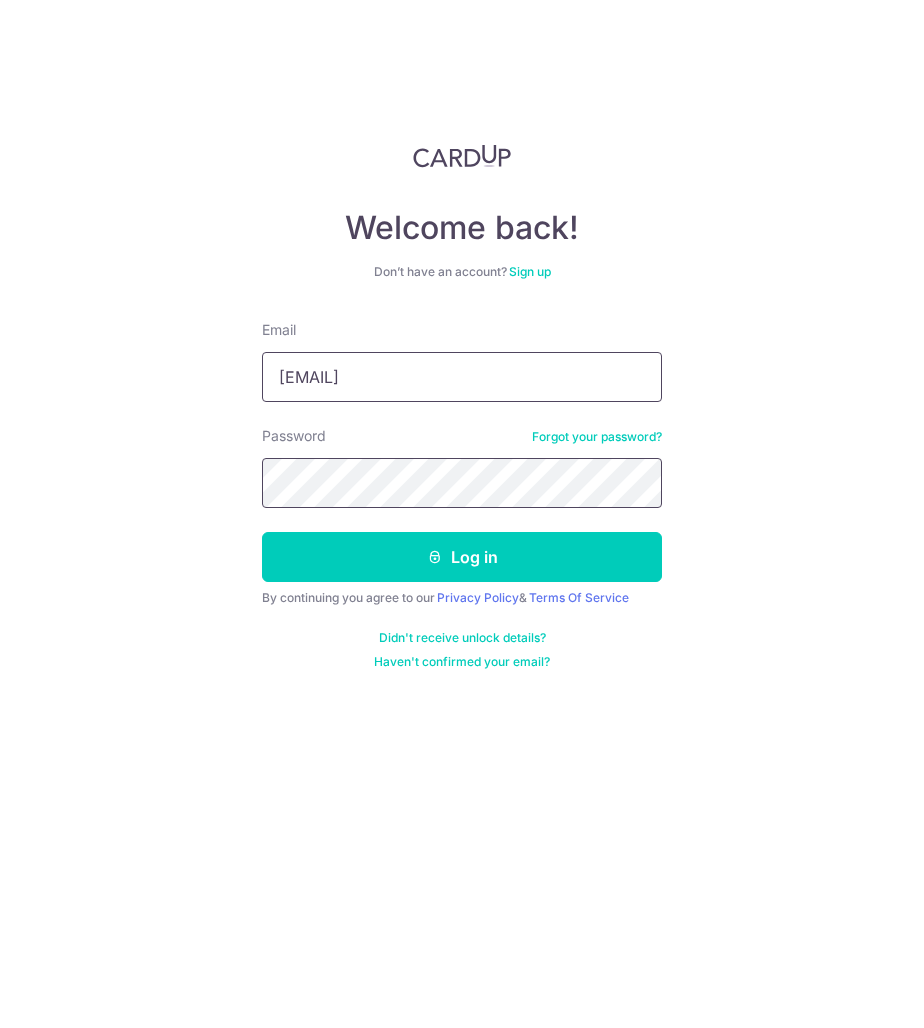 click on "Log in" at bounding box center [462, 557] 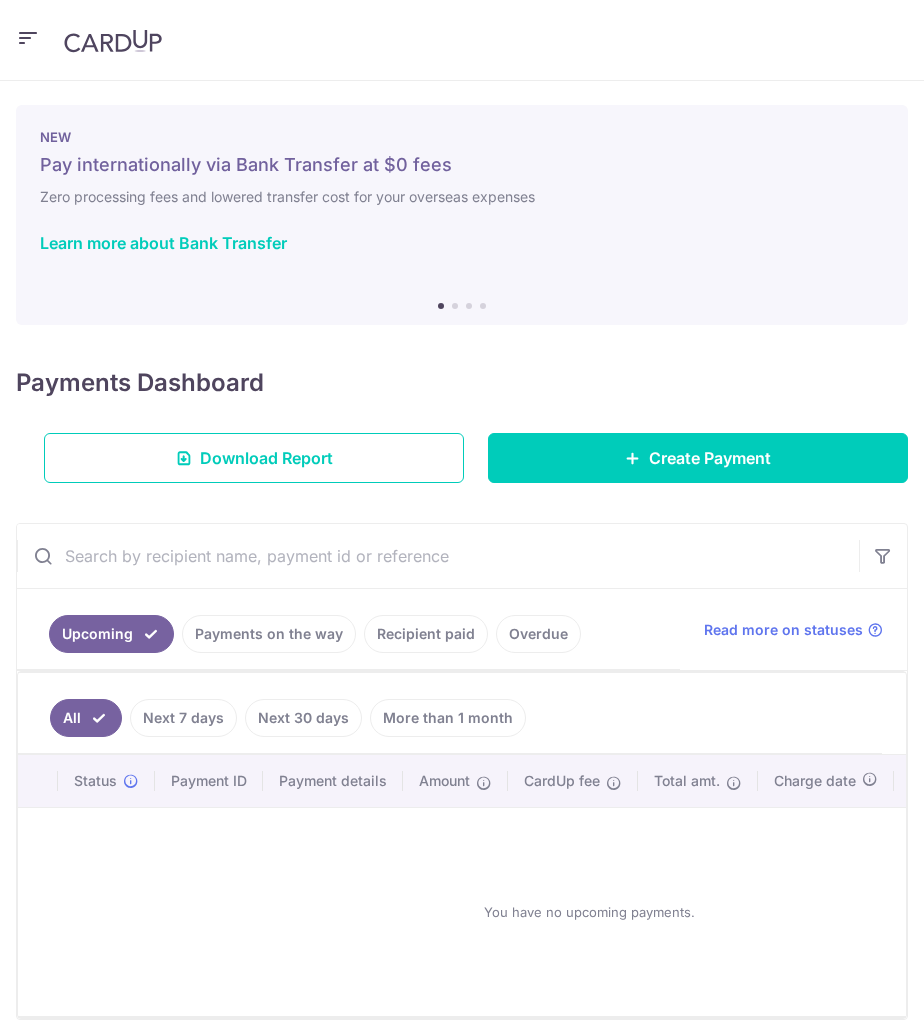 scroll, scrollTop: 0, scrollLeft: 0, axis: both 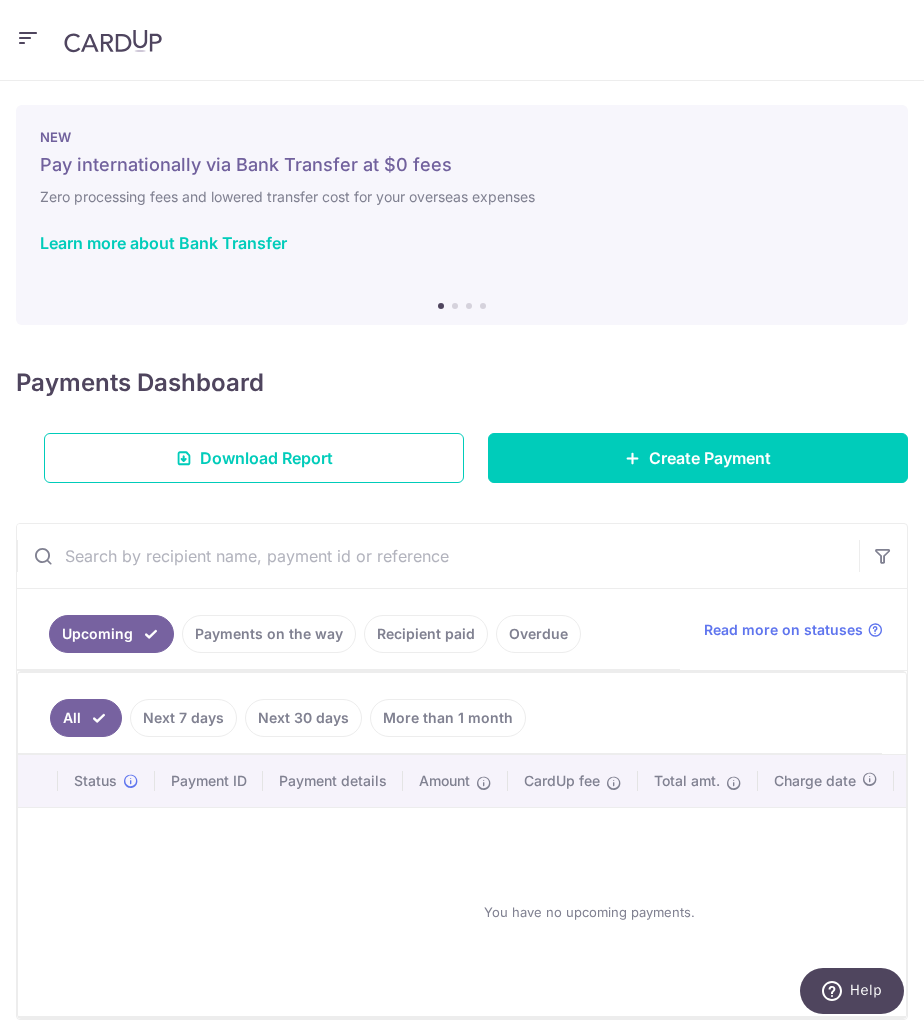 click at bounding box center [28, 38] 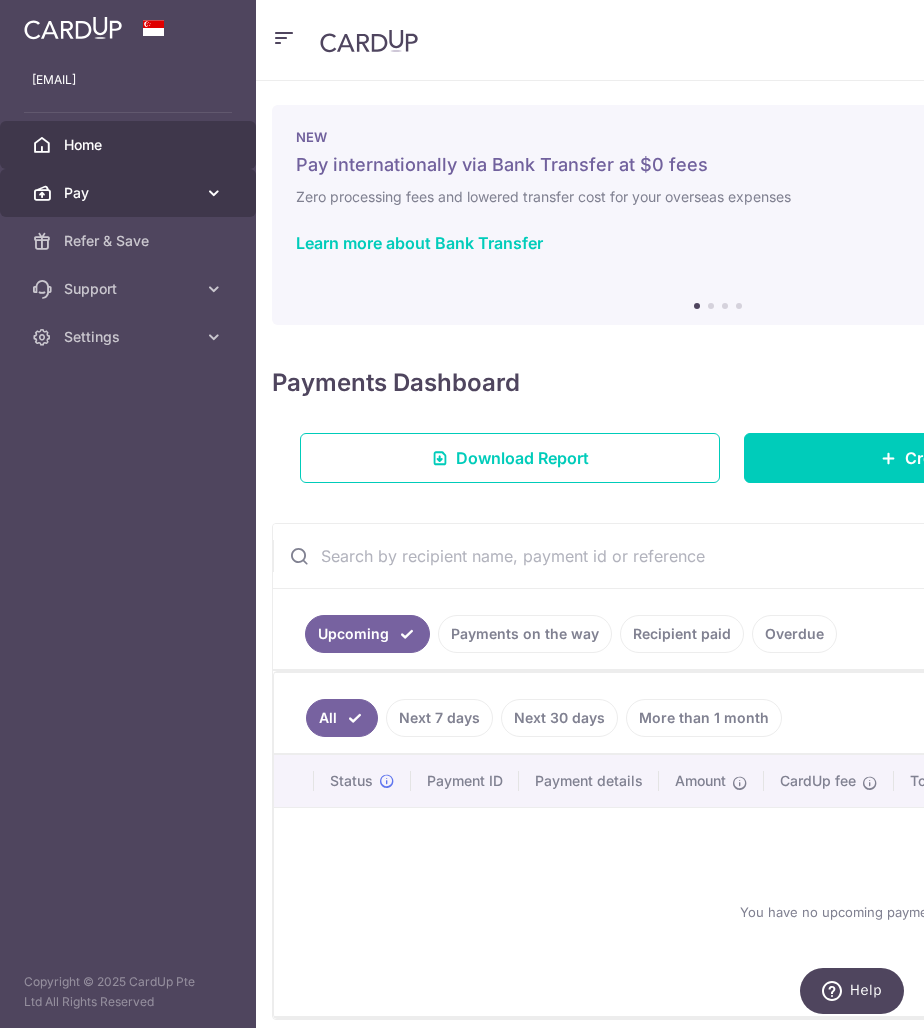 click on "Pay" at bounding box center (130, 193) 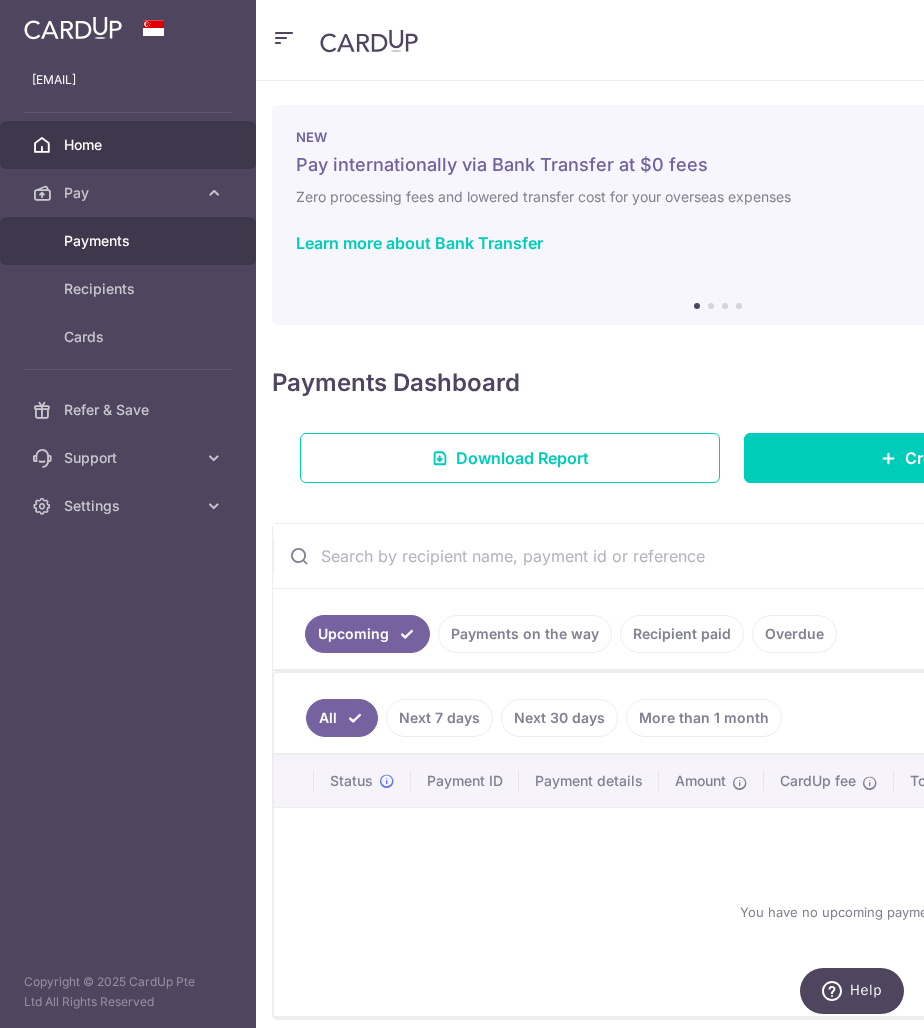 click on "Payments" at bounding box center (130, 241) 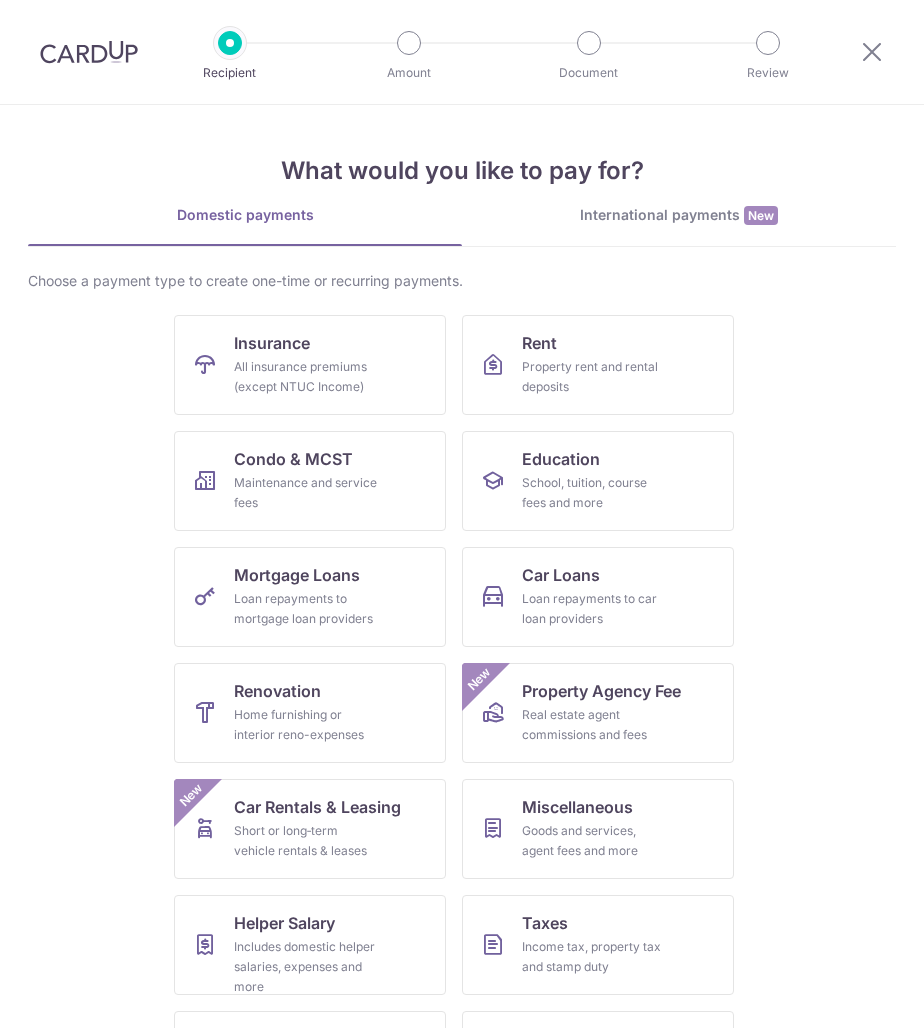 scroll, scrollTop: 0, scrollLeft: 0, axis: both 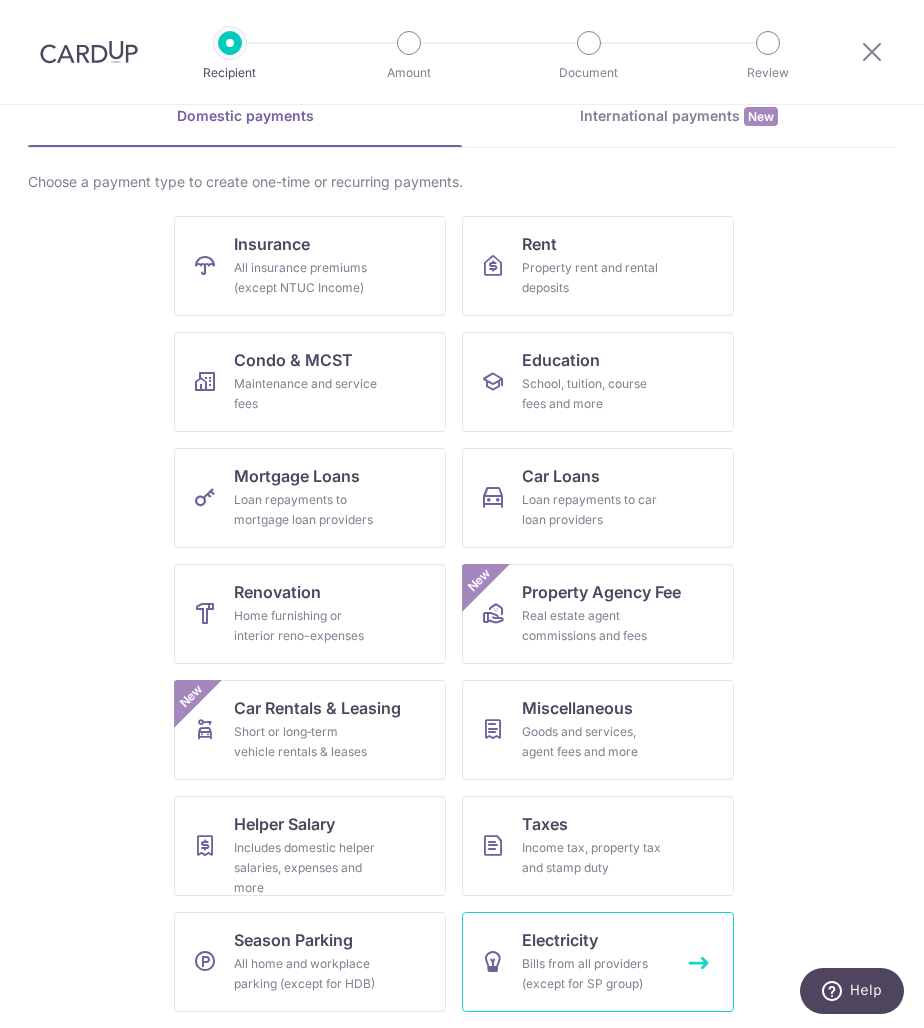 click on "Bills from all providers (except for SP group)" at bounding box center [594, 974] 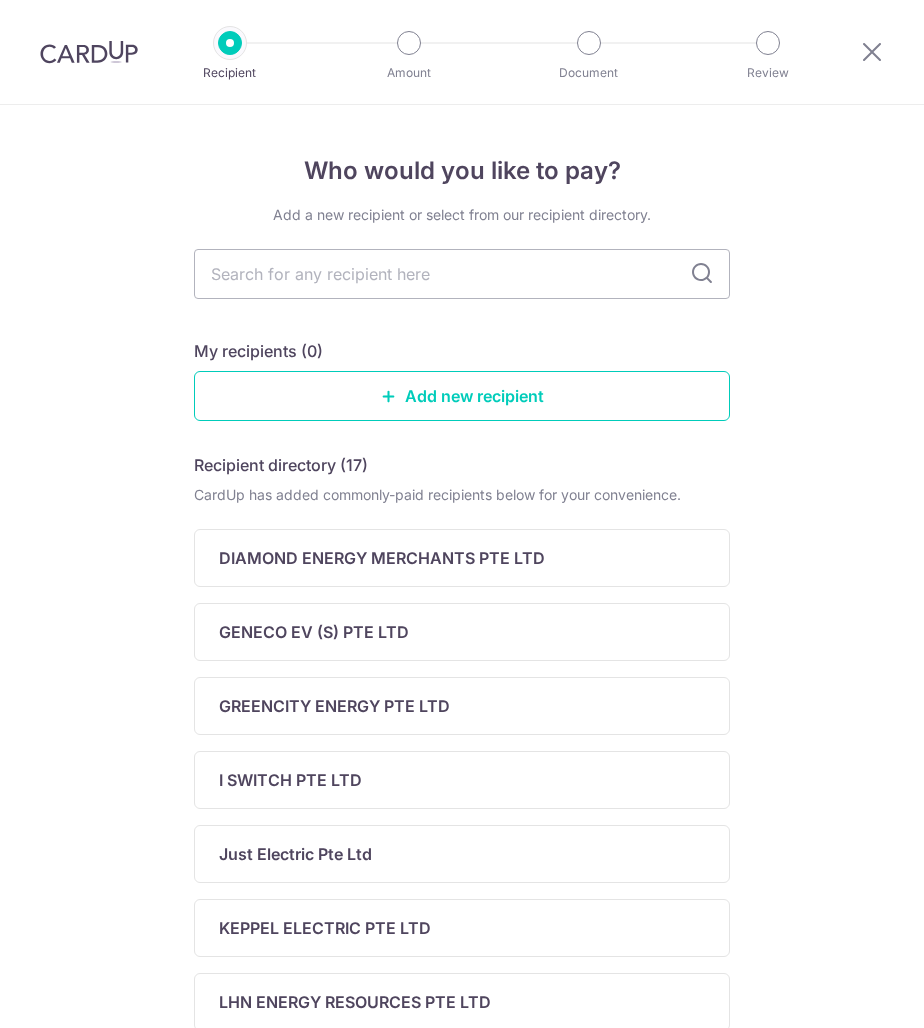scroll, scrollTop: 0, scrollLeft: 0, axis: both 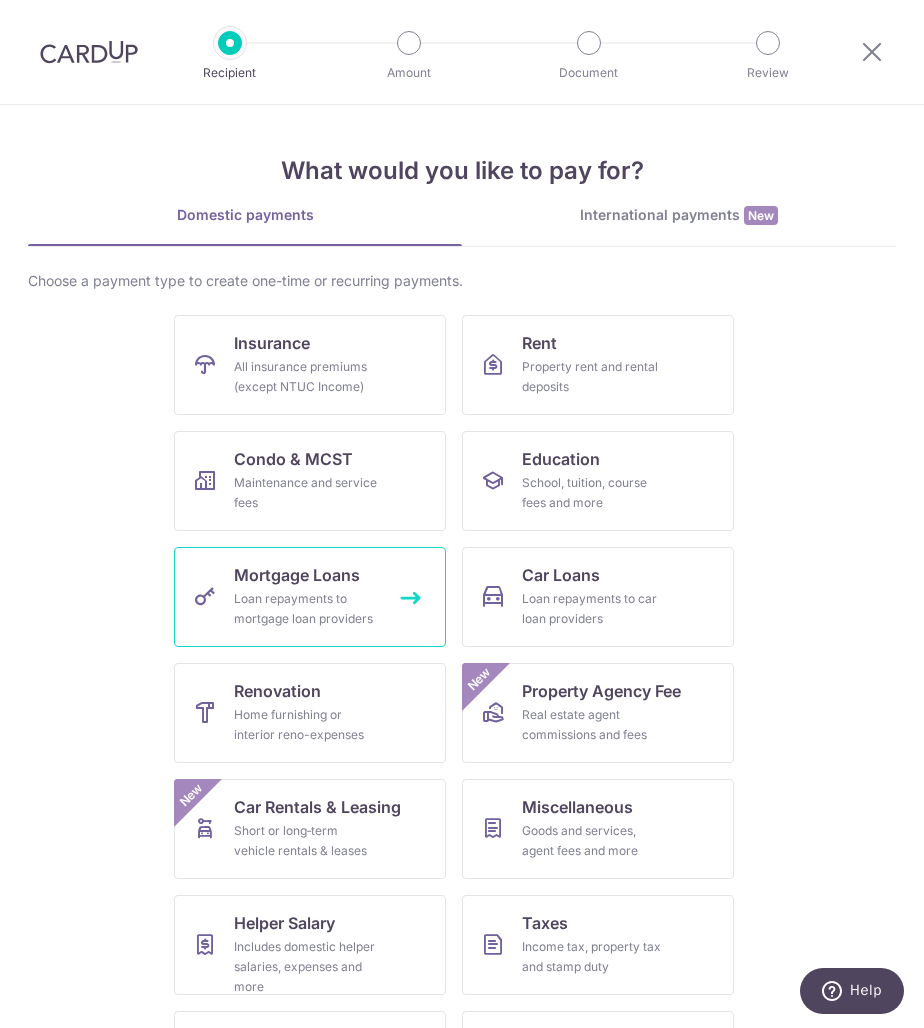 click on "Loan repayments to mortgage loan providers" at bounding box center (306, 609) 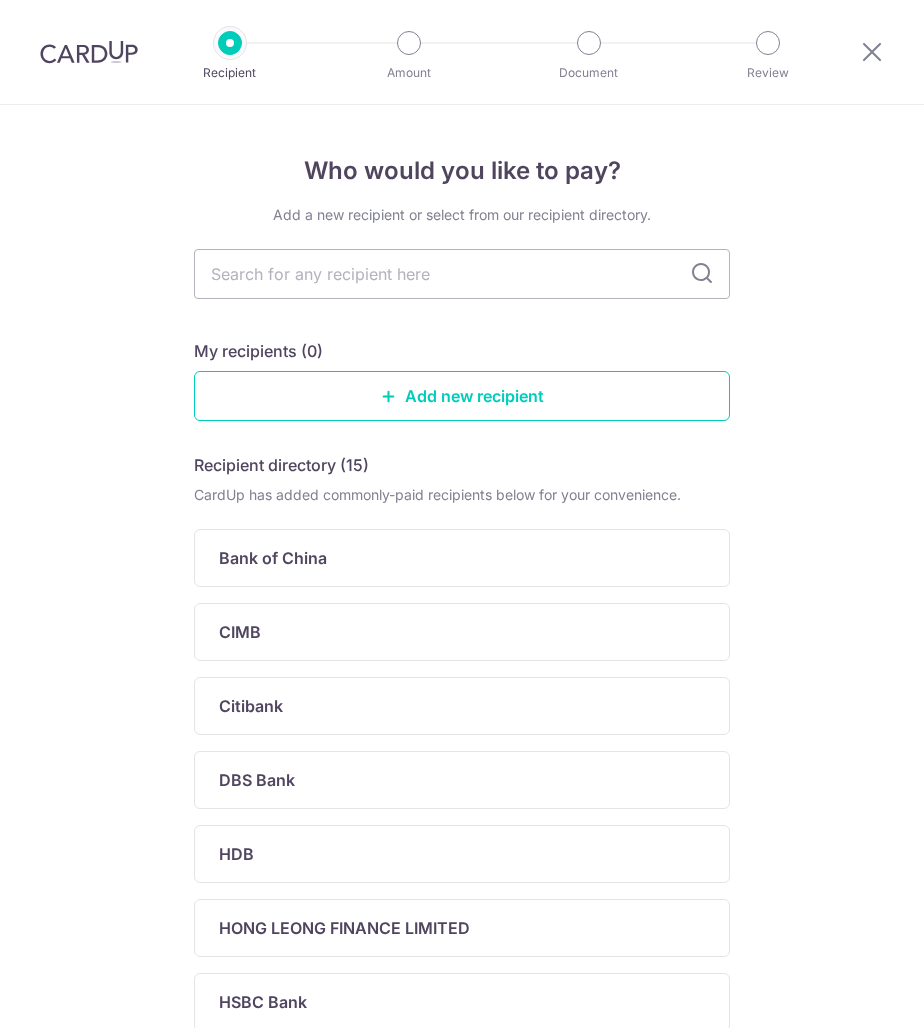 scroll, scrollTop: 0, scrollLeft: 0, axis: both 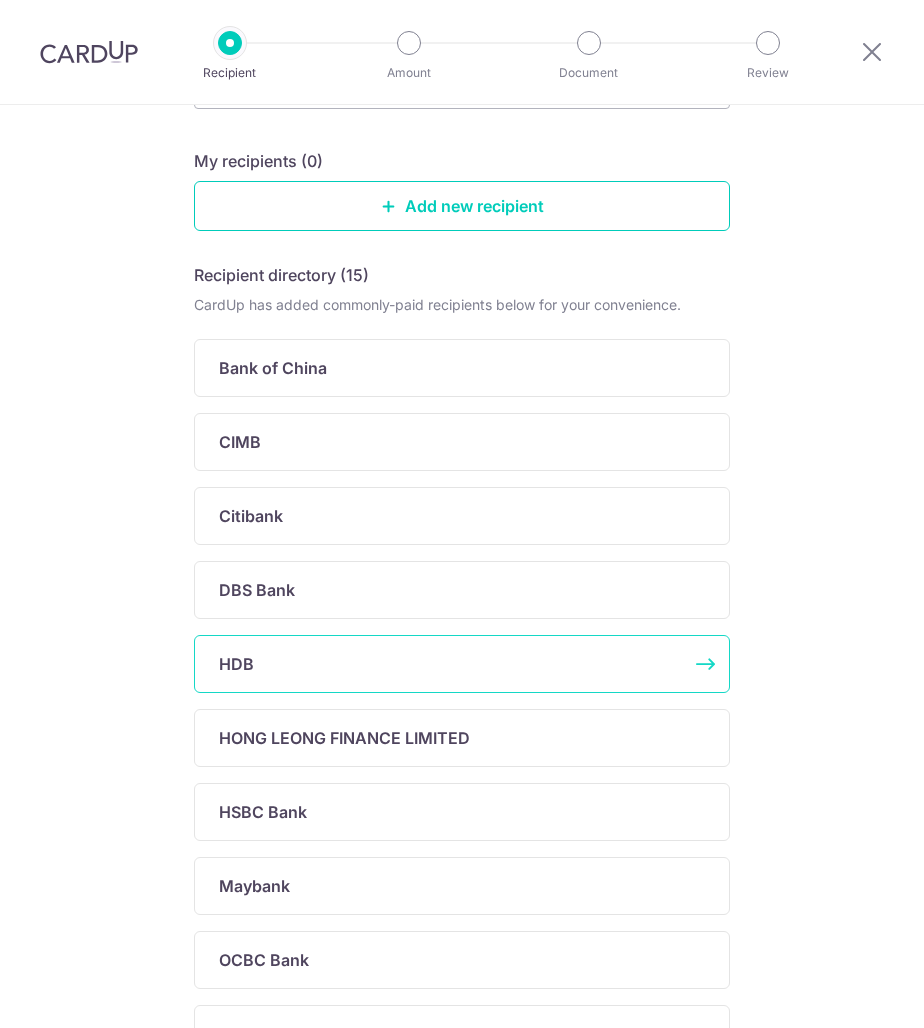 click on "HDB" at bounding box center [450, 664] 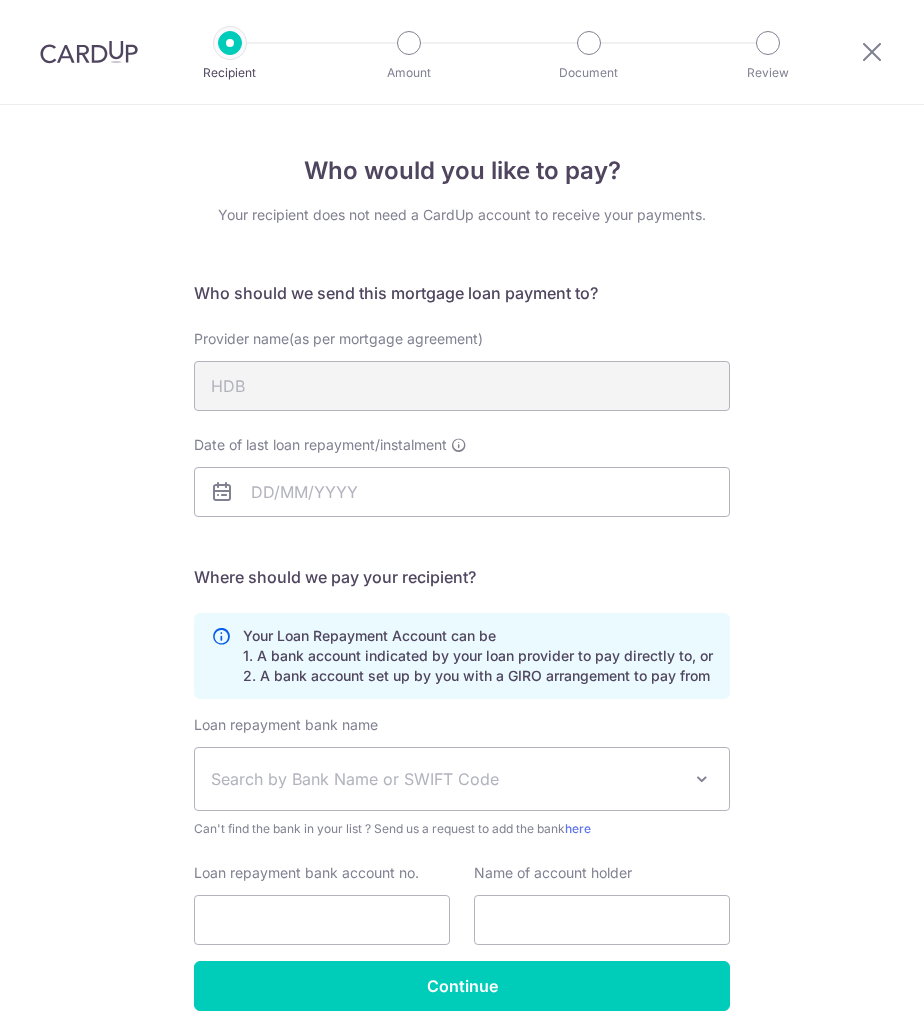 scroll, scrollTop: 0, scrollLeft: 0, axis: both 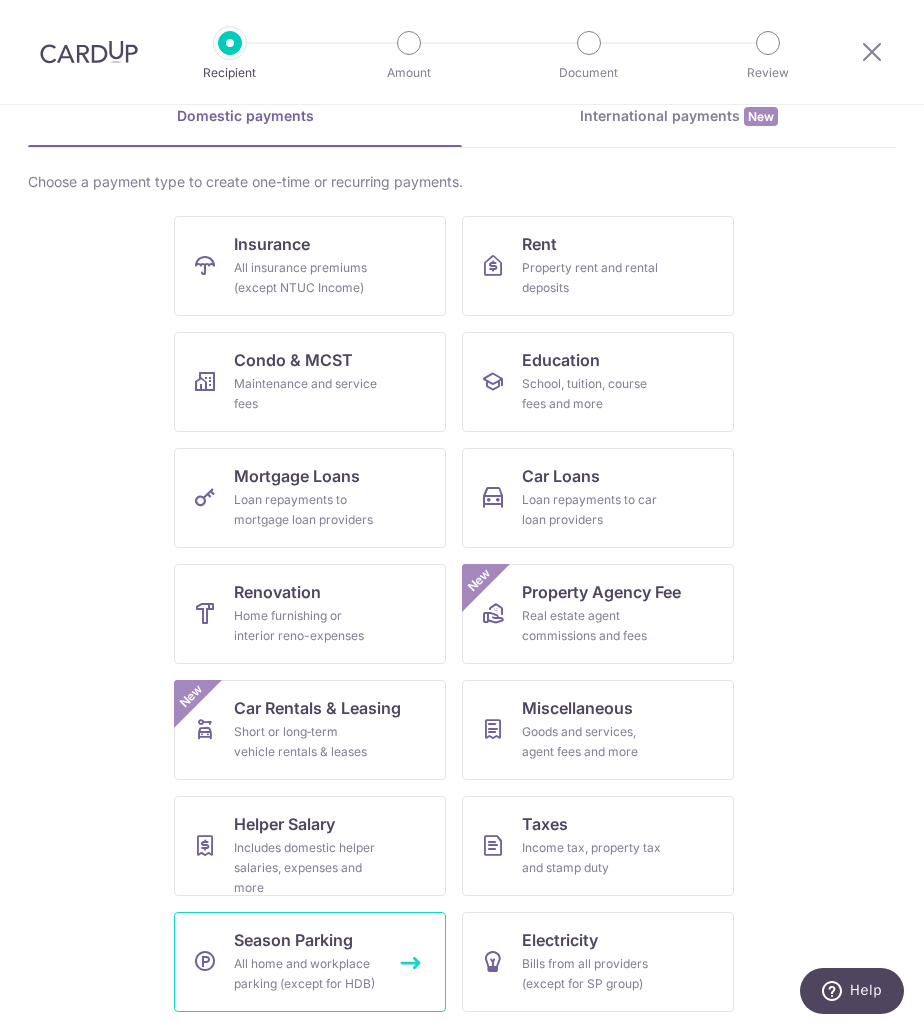 click on "All home and workplace parking (except for HDB)" at bounding box center [306, 974] 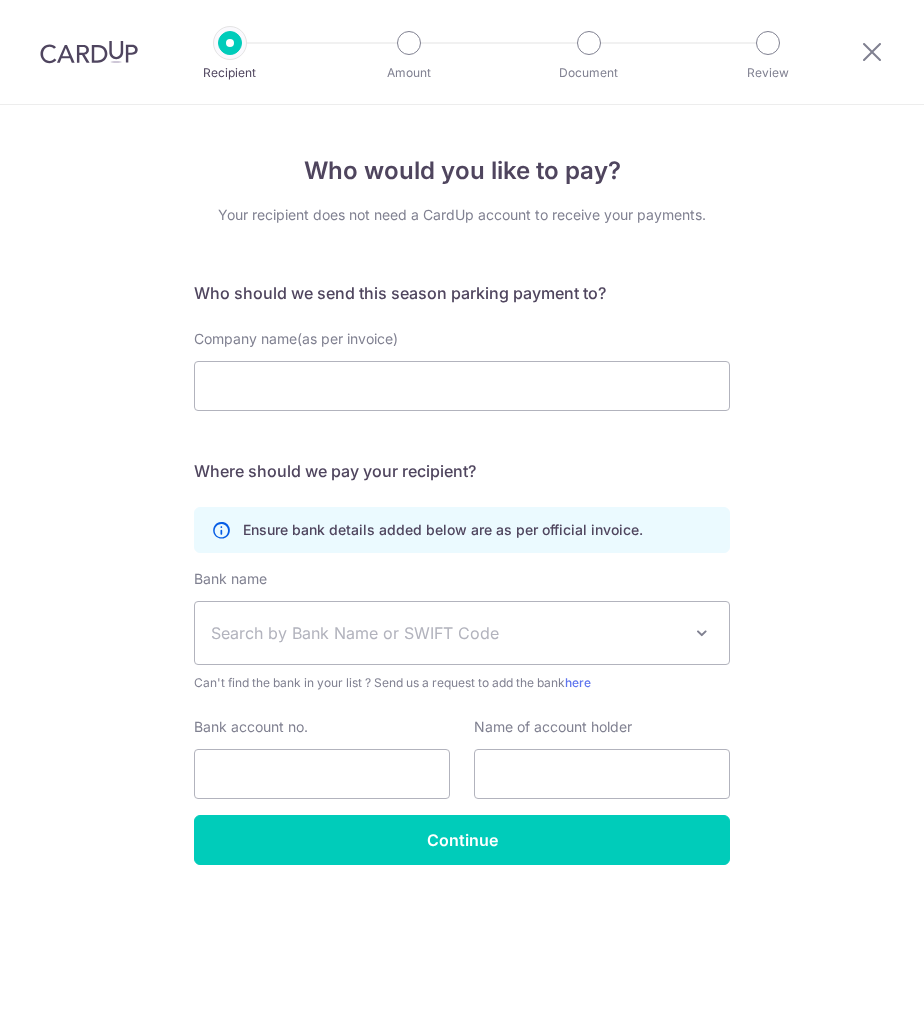 scroll, scrollTop: 0, scrollLeft: 0, axis: both 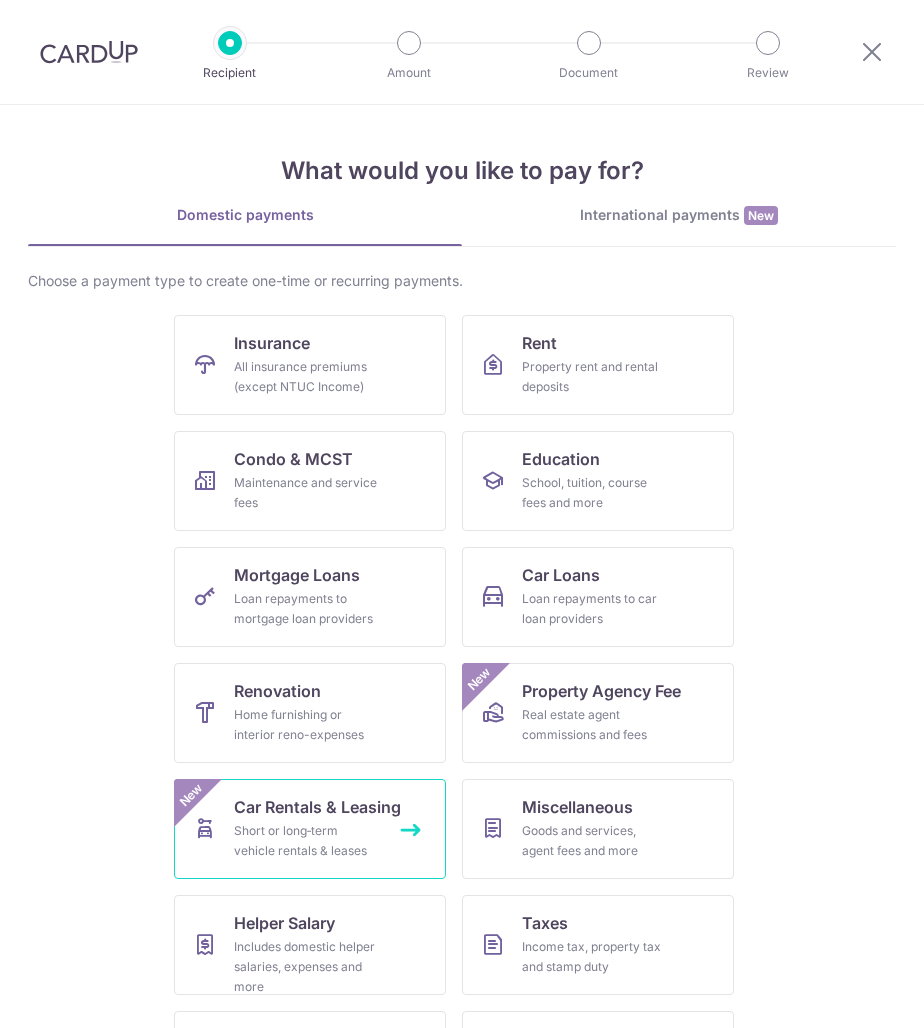 click on "Short or long‑term vehicle rentals & leases" at bounding box center [306, 841] 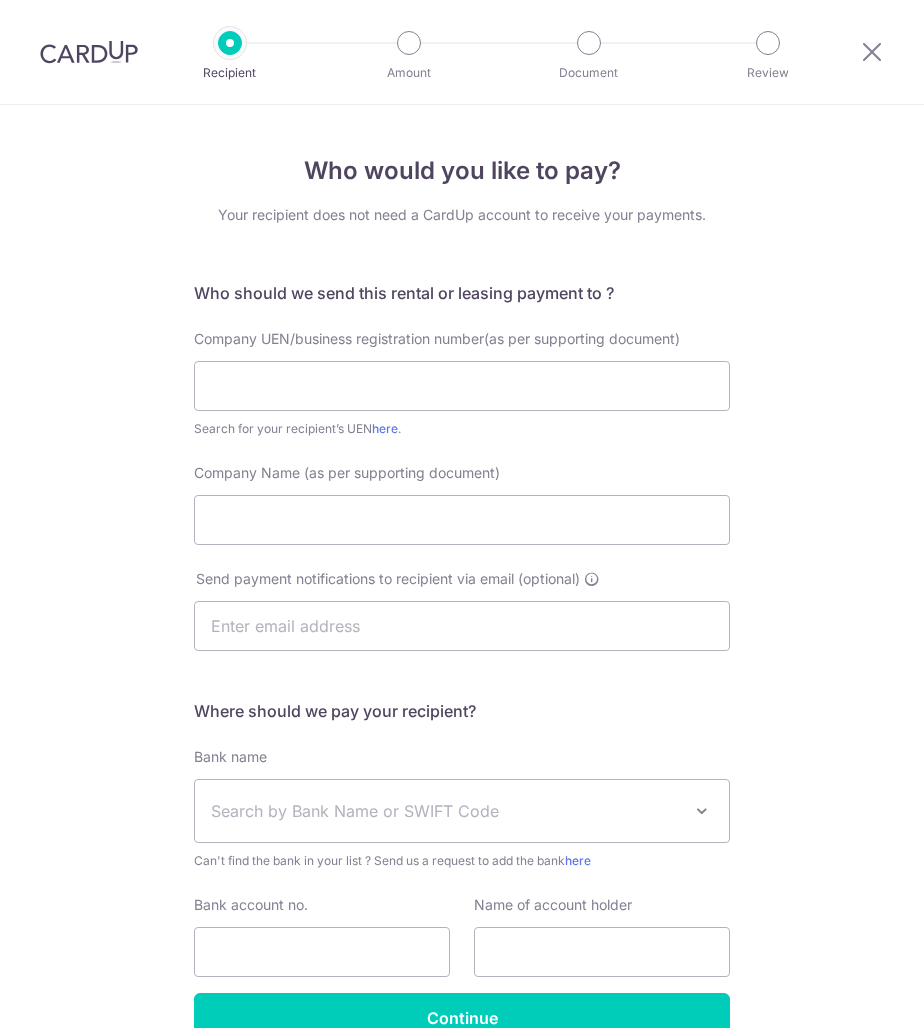 scroll, scrollTop: 0, scrollLeft: 0, axis: both 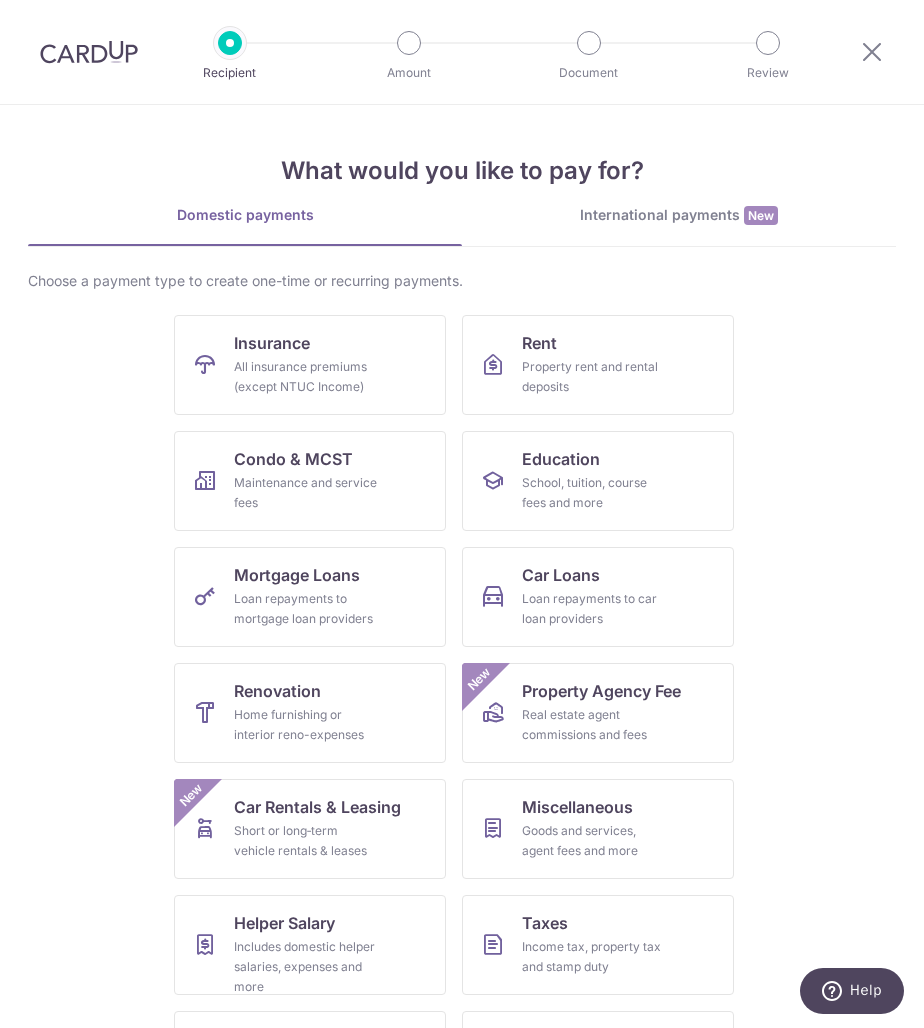 click on "International payments
New" at bounding box center (679, 215) 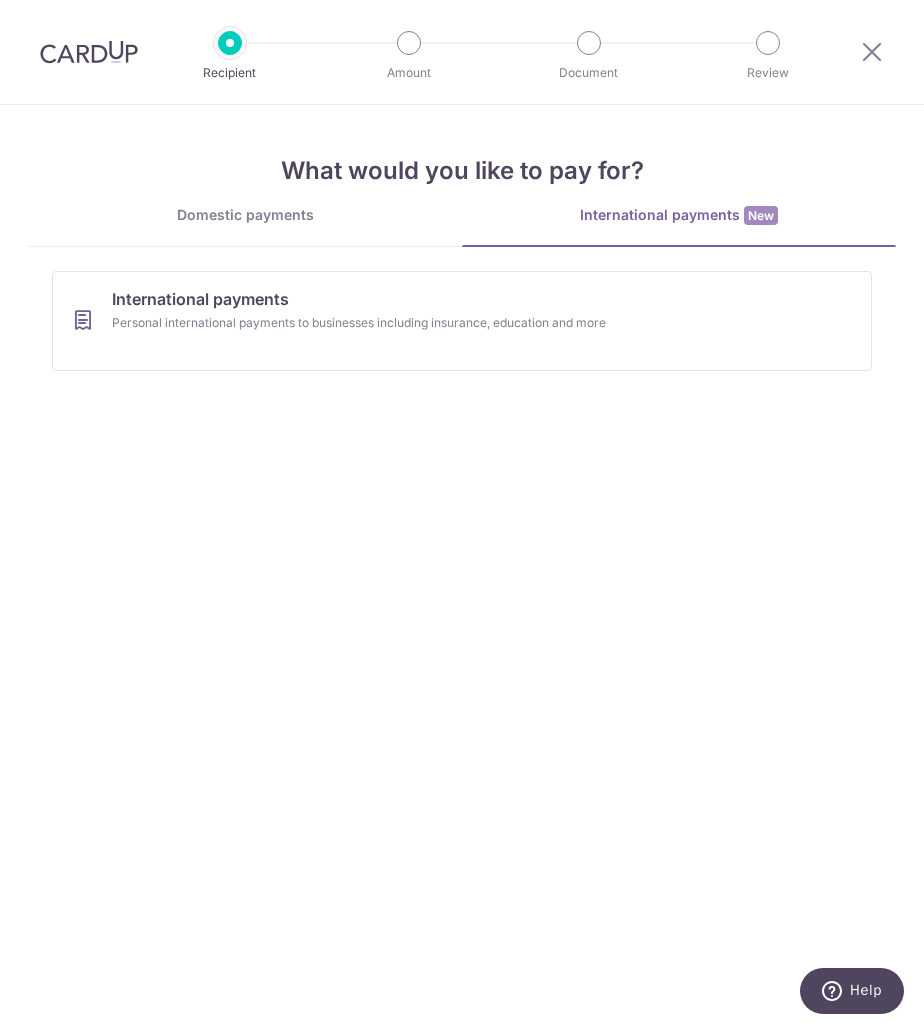 click on "Domestic payments" at bounding box center [245, 215] 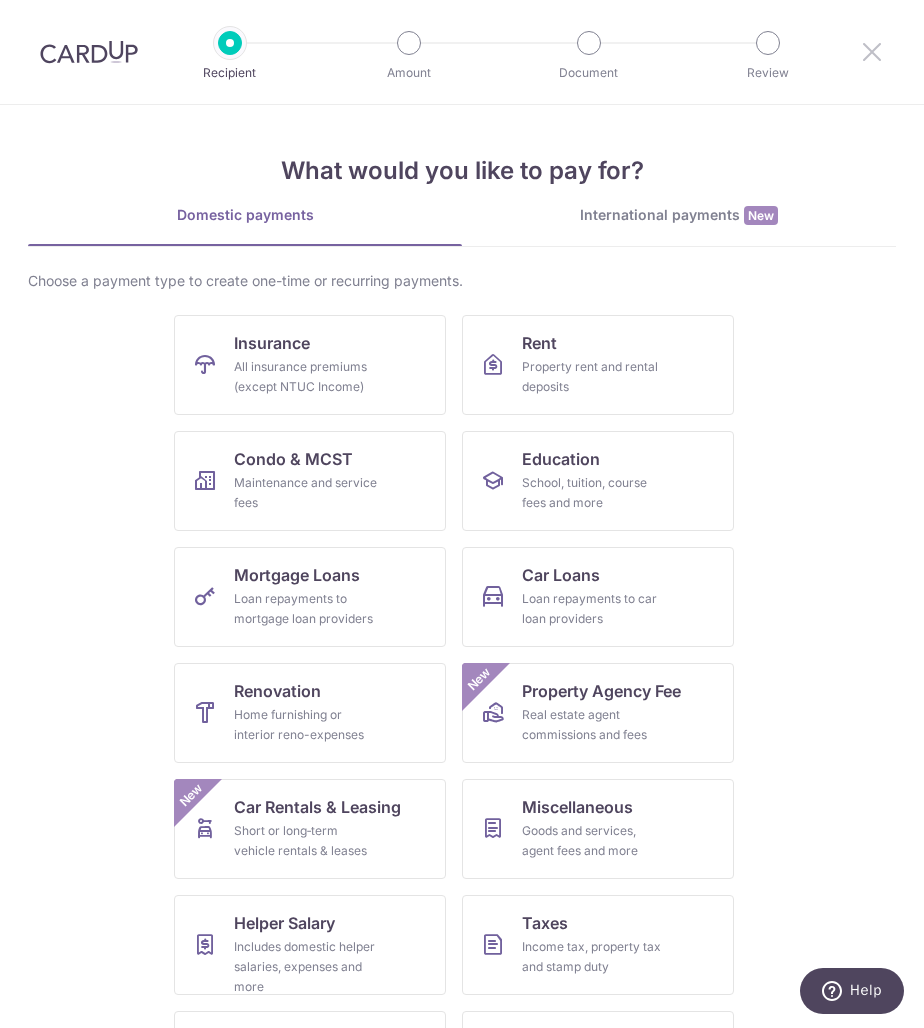 click at bounding box center [872, 51] 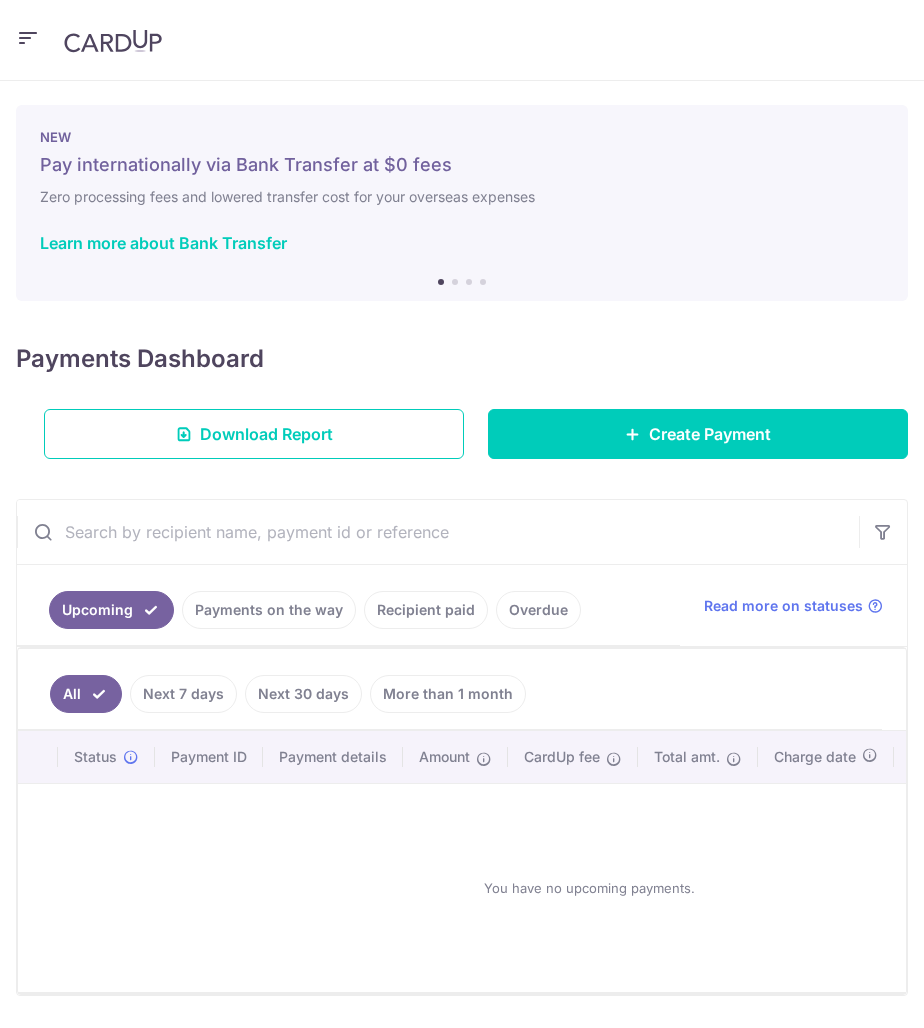 scroll, scrollTop: 0, scrollLeft: 0, axis: both 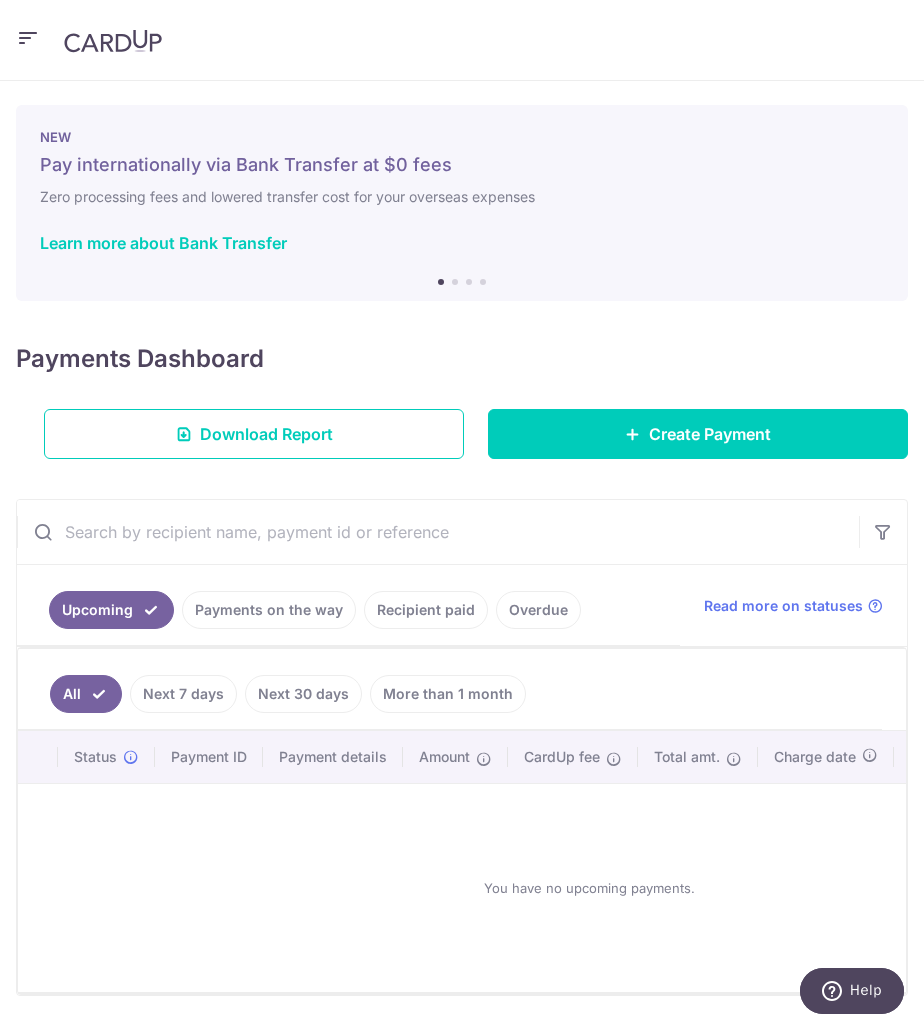 click at bounding box center (28, 38) 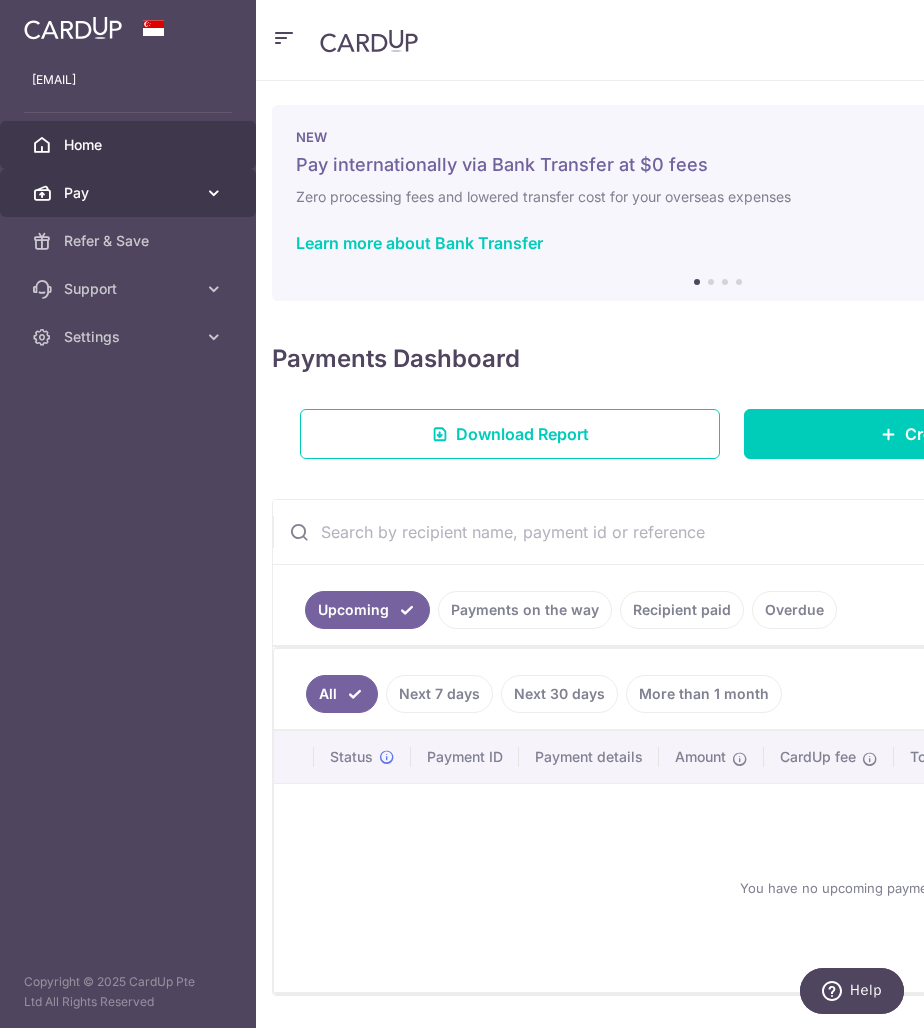 click at bounding box center (214, 193) 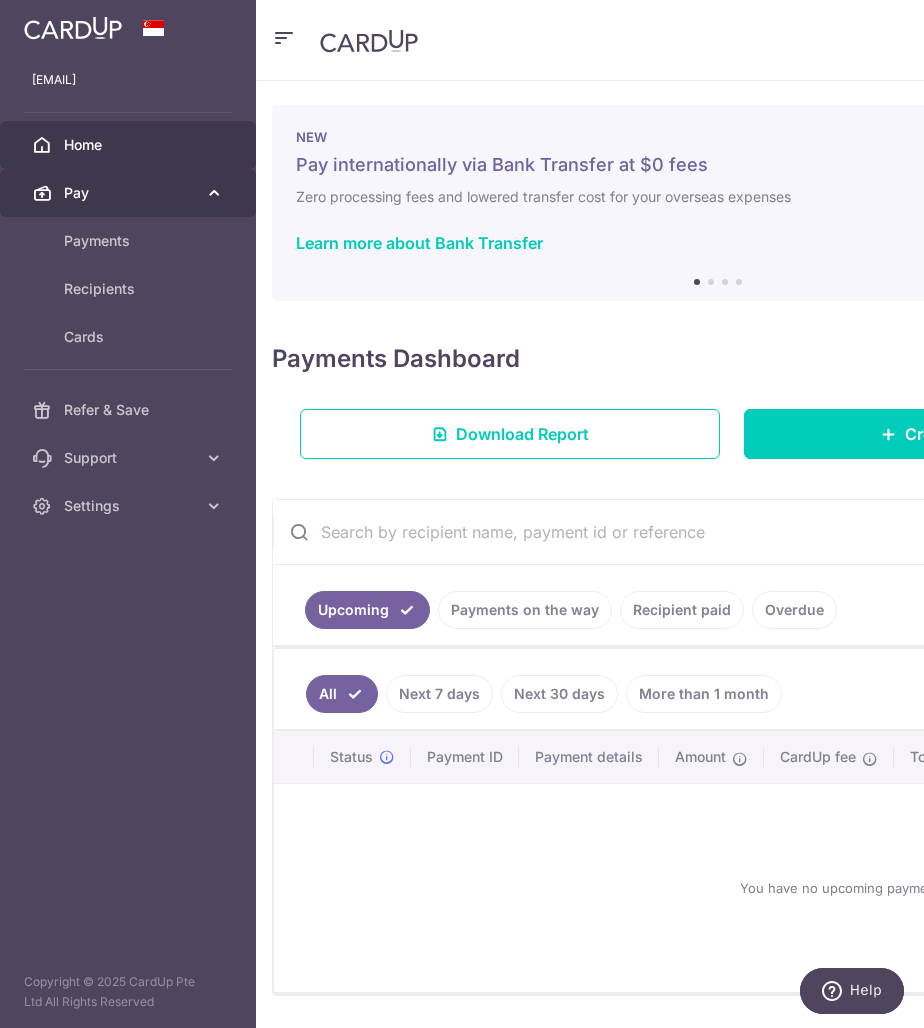 click at bounding box center [214, 193] 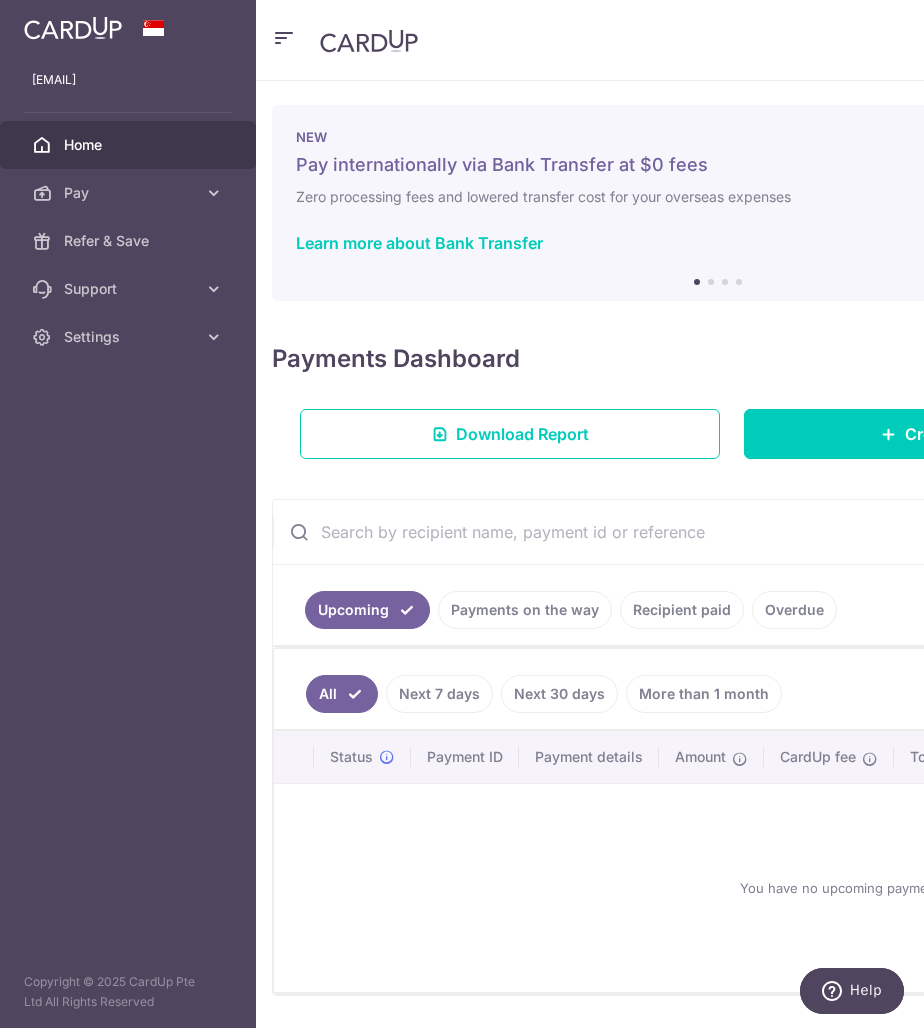 drag, startPoint x: 561, startPoint y: 257, endPoint x: 431, endPoint y: 144, distance: 172.24692 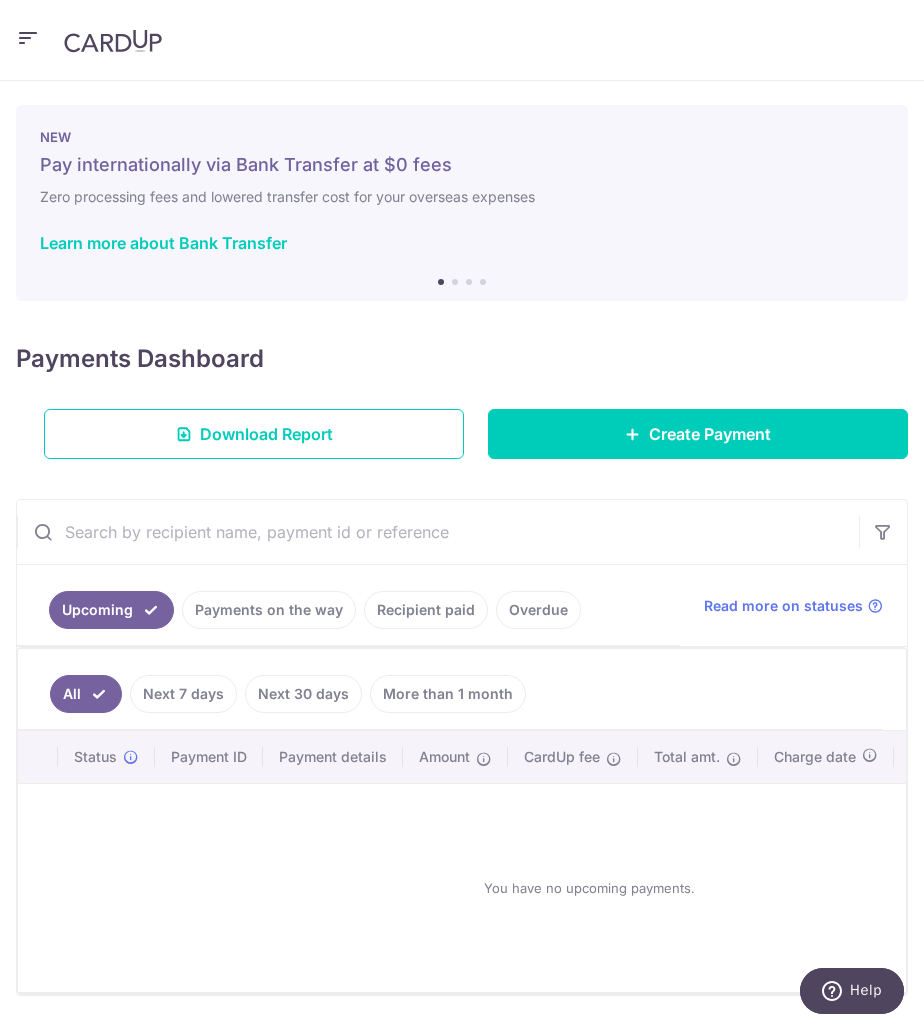 click on "Payments on the way" at bounding box center (269, 610) 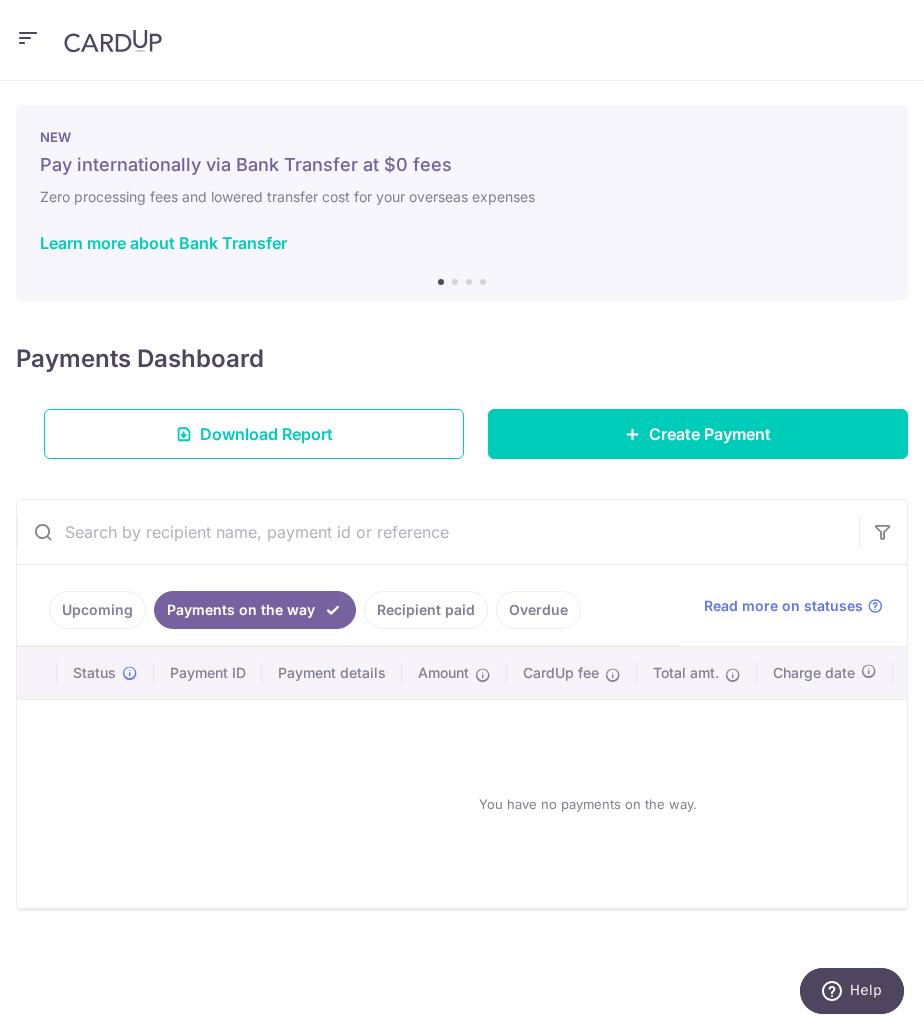 click on "Recipient paid" at bounding box center (426, 610) 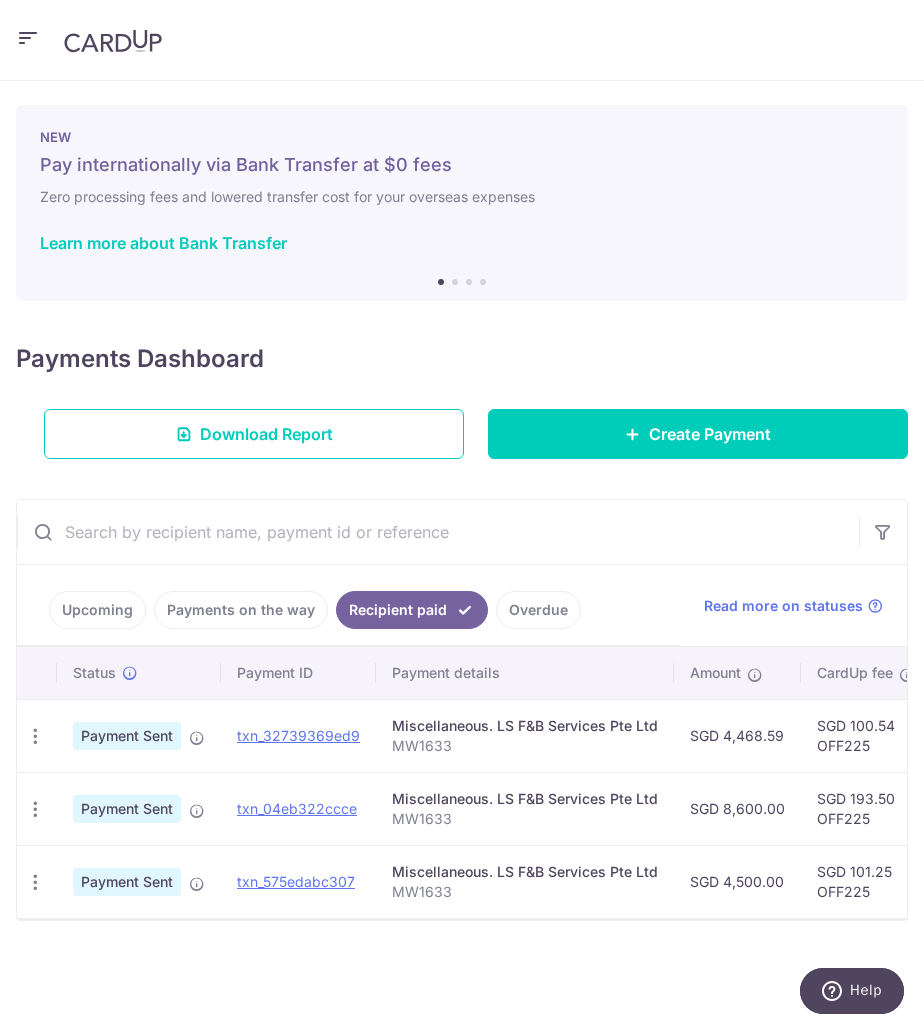 click on "Overdue" at bounding box center [538, 610] 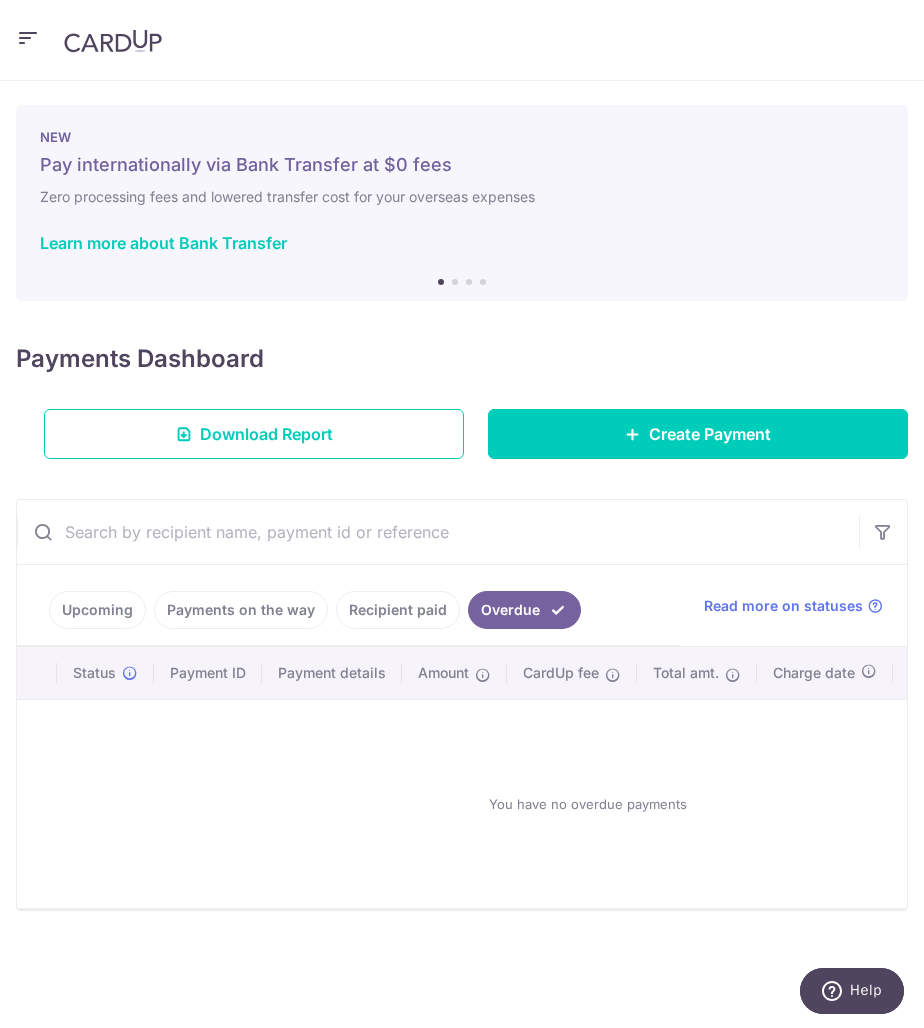 click on "Recipient paid" at bounding box center (398, 610) 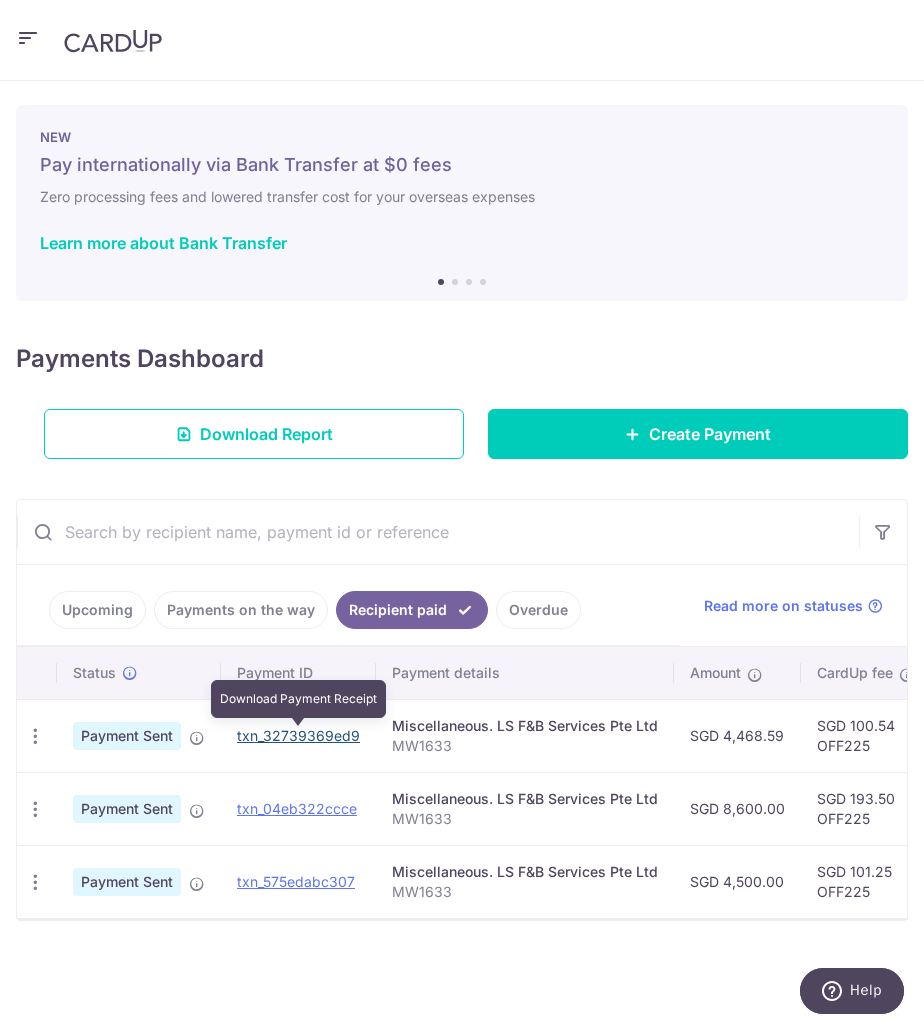 click on "txn_32739369ed9" at bounding box center [298, 735] 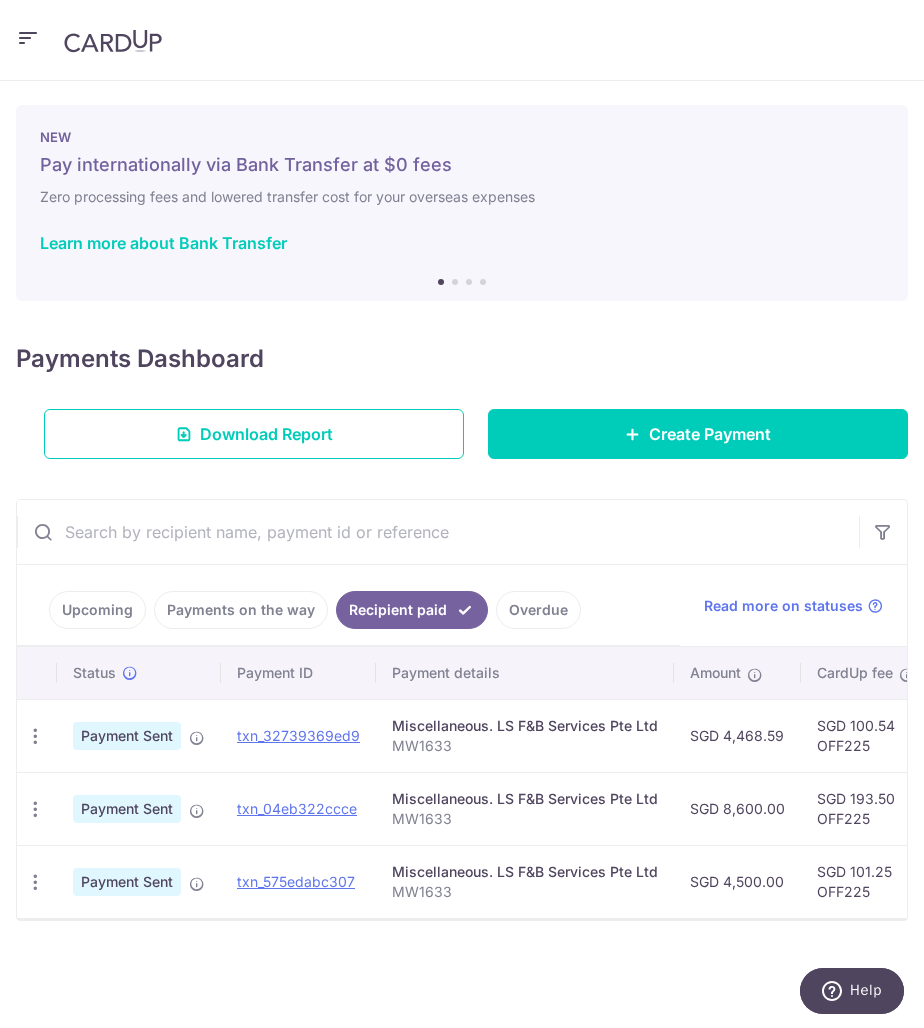 click at bounding box center (28, 38) 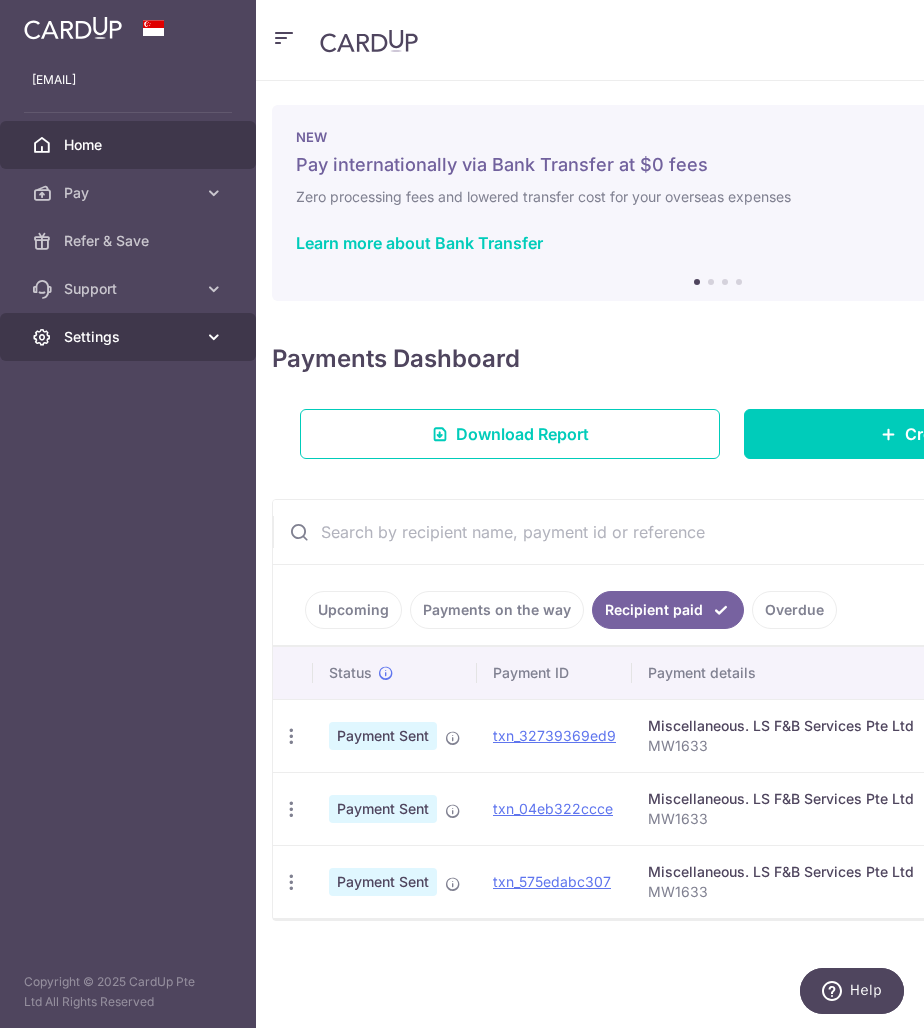 click on "Settings" at bounding box center [130, 337] 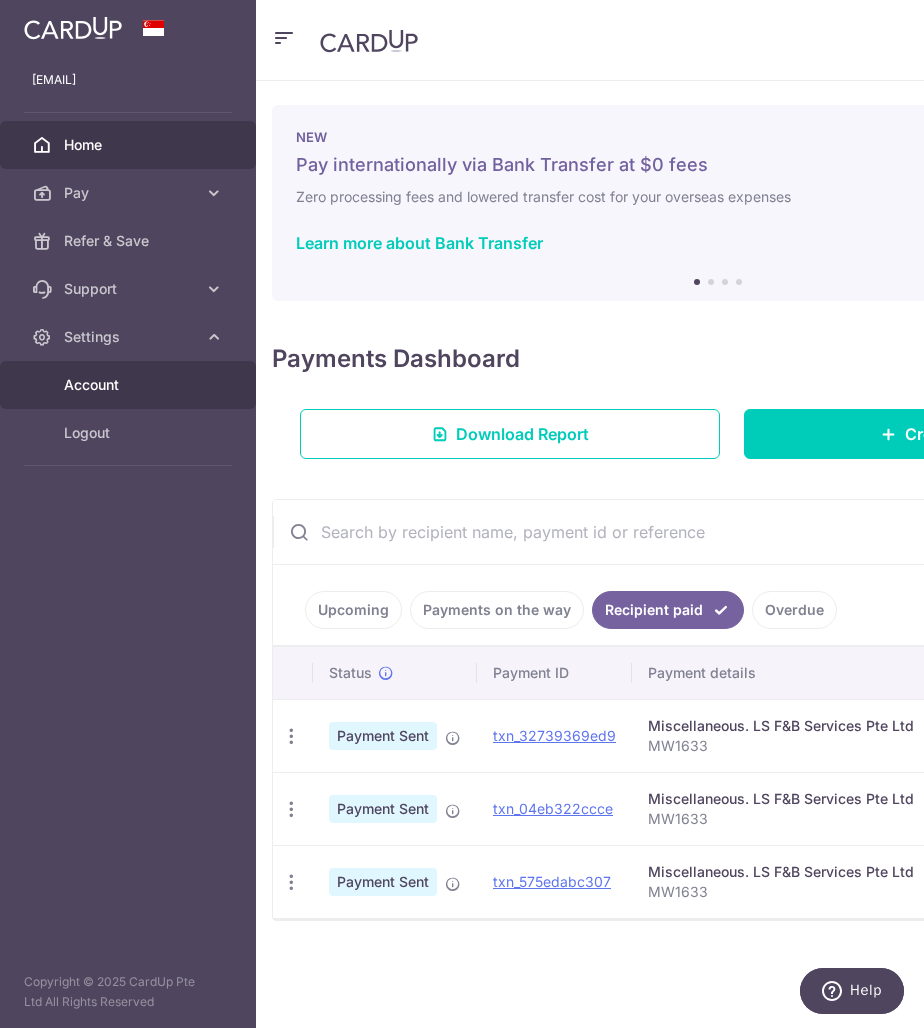 click on "Account" at bounding box center (128, 385) 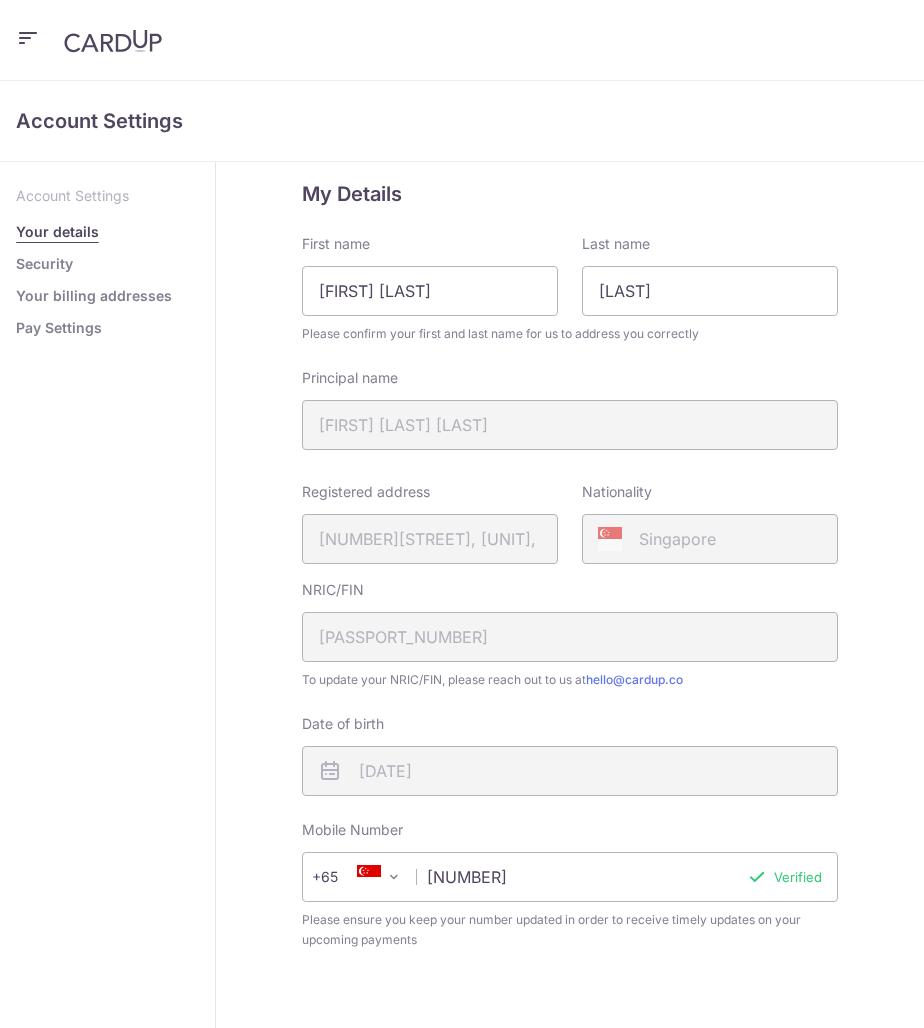 scroll, scrollTop: 0, scrollLeft: 0, axis: both 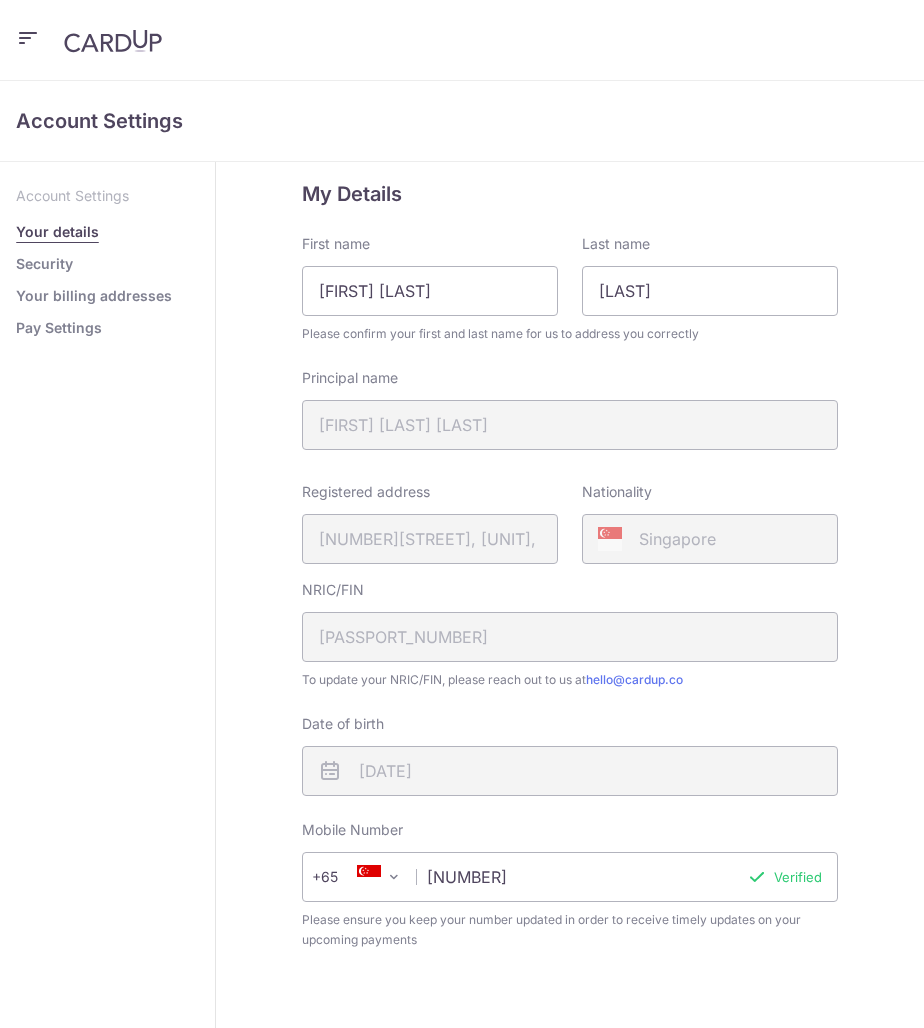 click at bounding box center [28, 38] 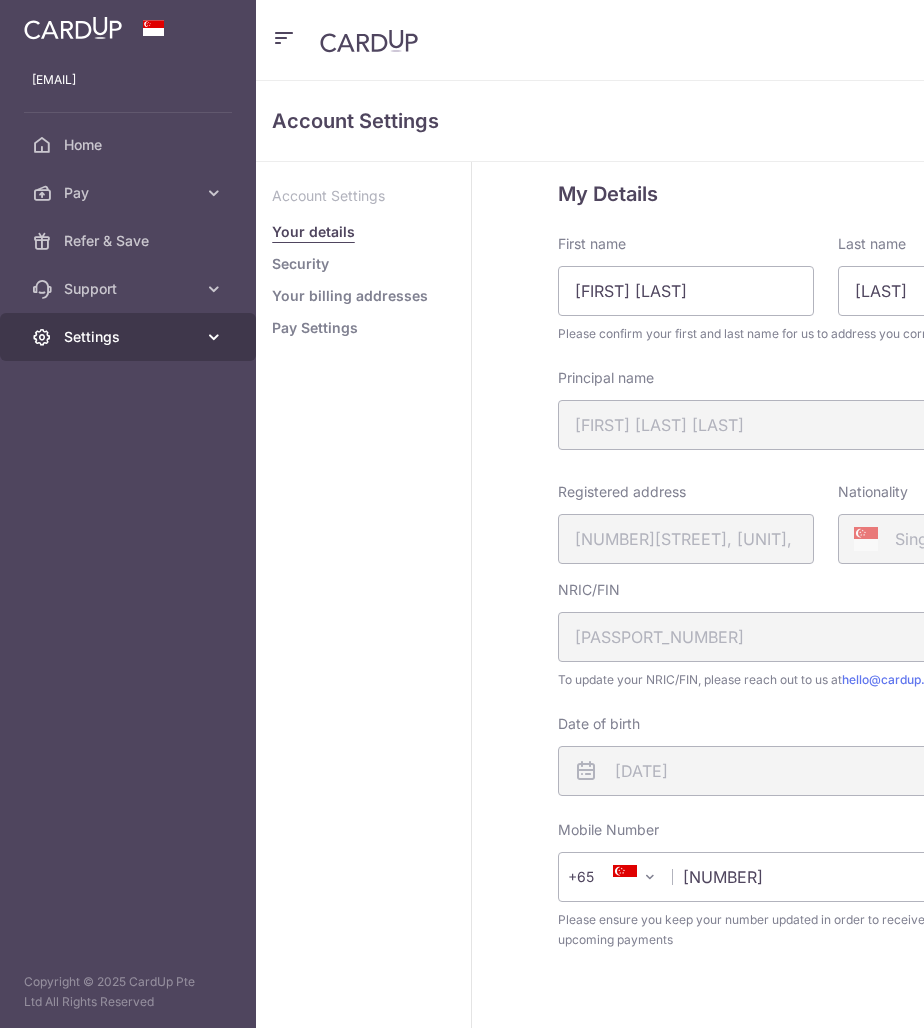 click on "Settings" at bounding box center (130, 337) 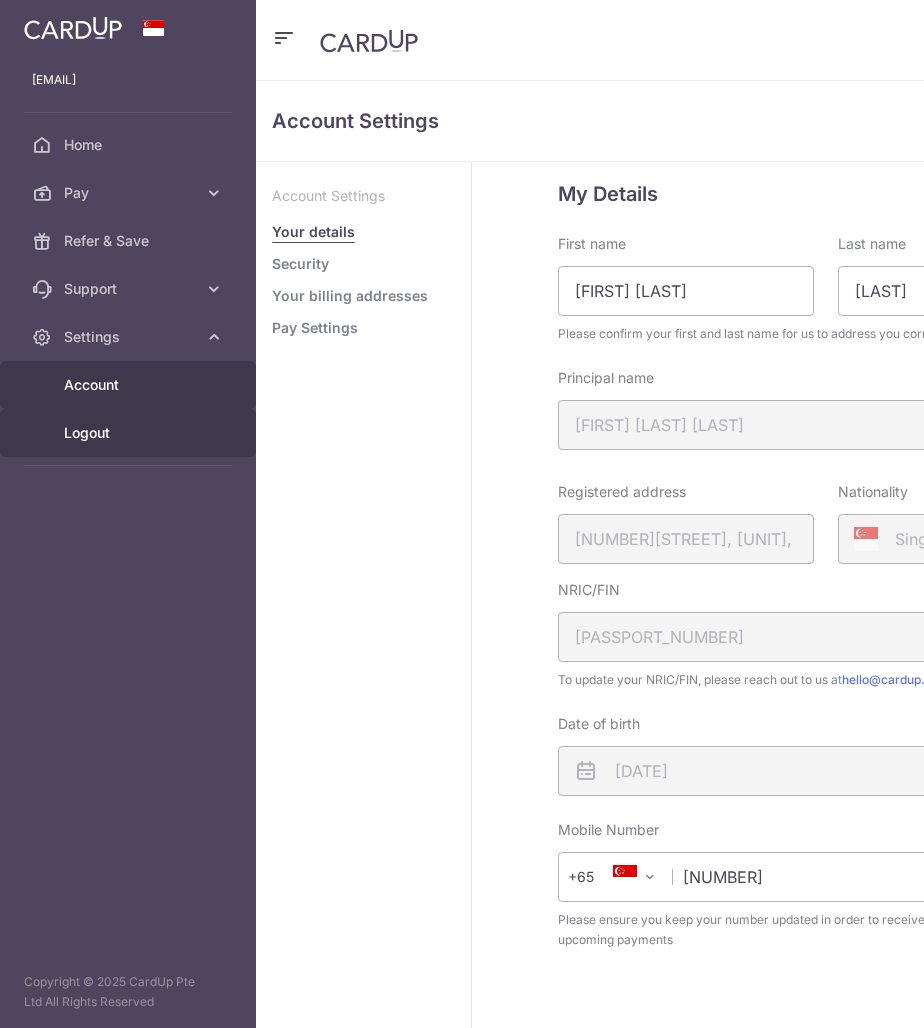 click on "Logout" at bounding box center (130, 433) 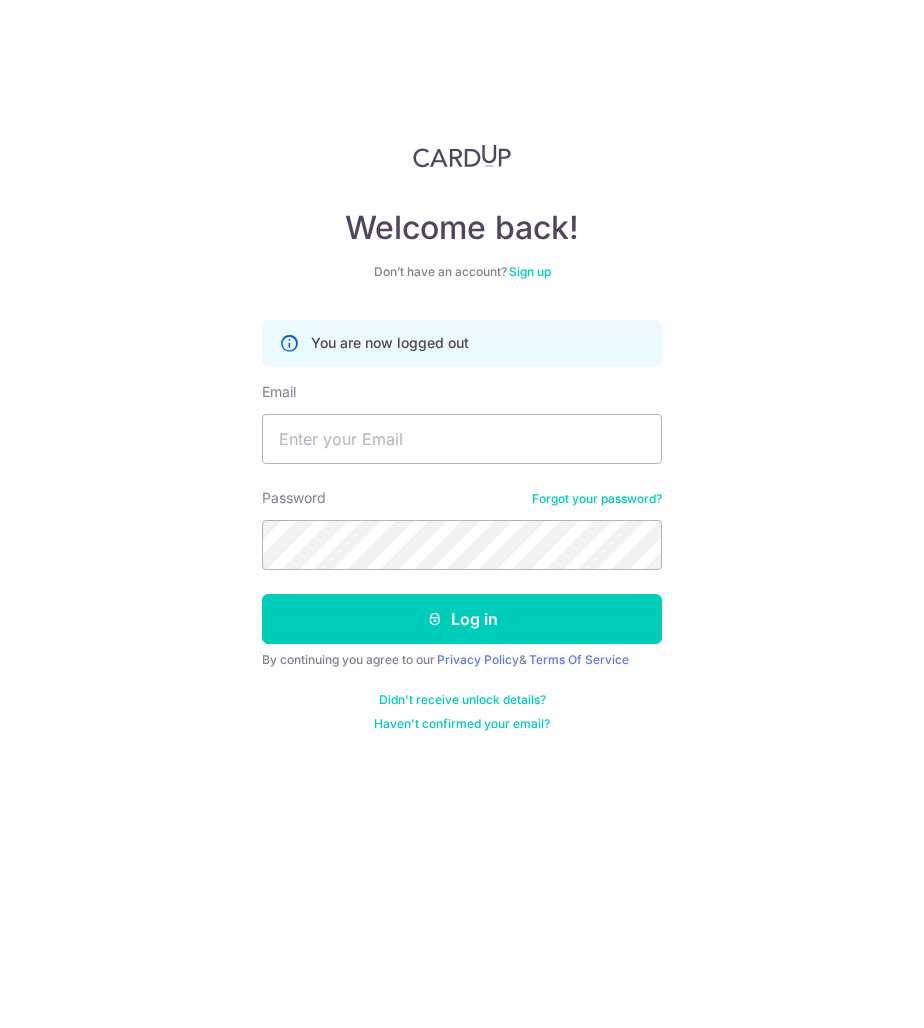 scroll, scrollTop: 0, scrollLeft: 0, axis: both 